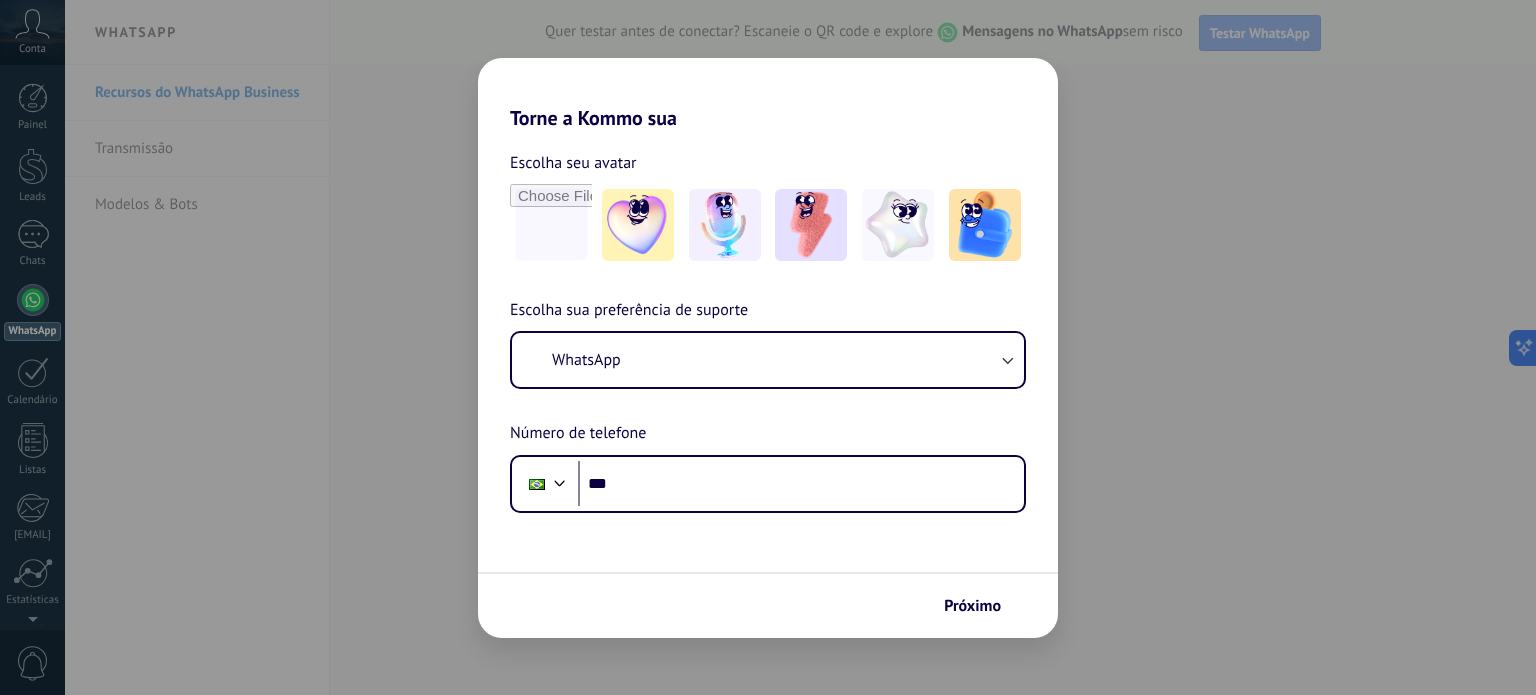 scroll, scrollTop: 0, scrollLeft: 0, axis: both 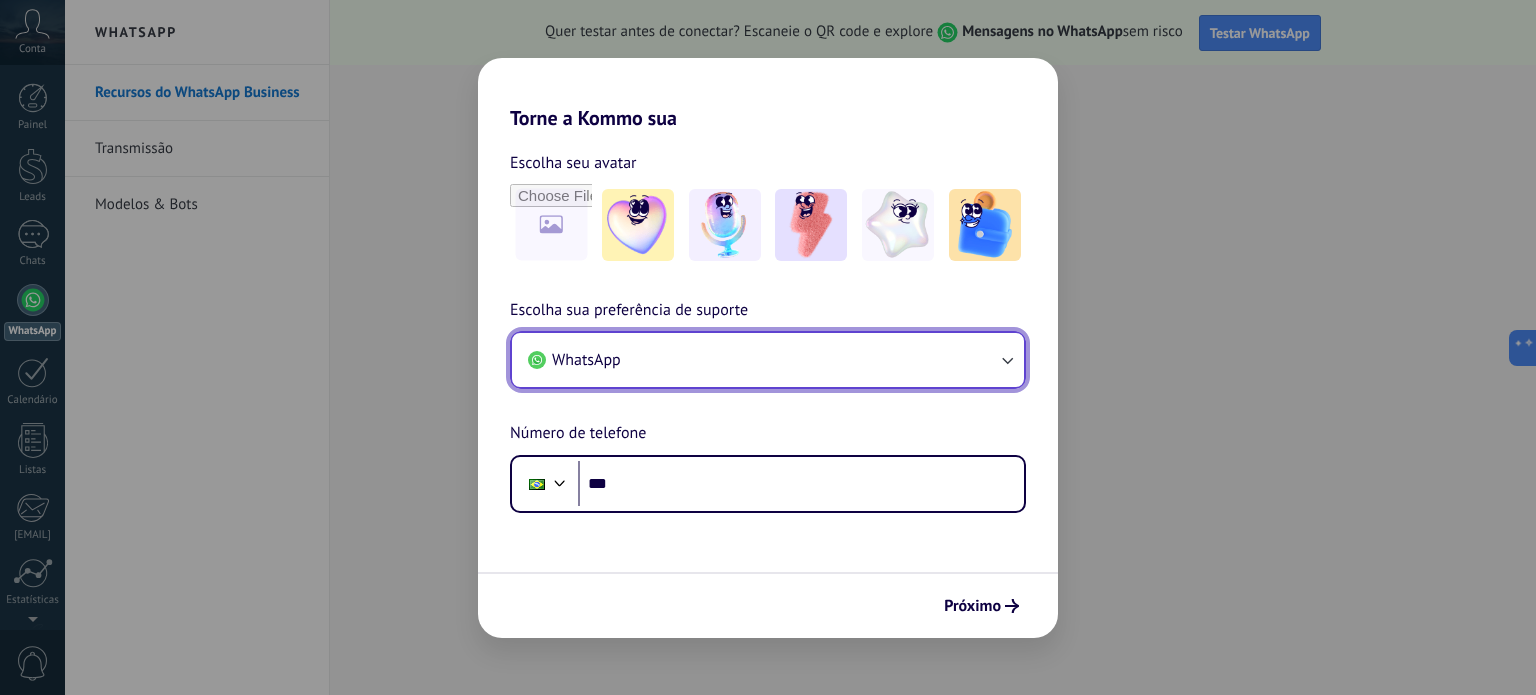 click on "WhatsApp" at bounding box center (768, 360) 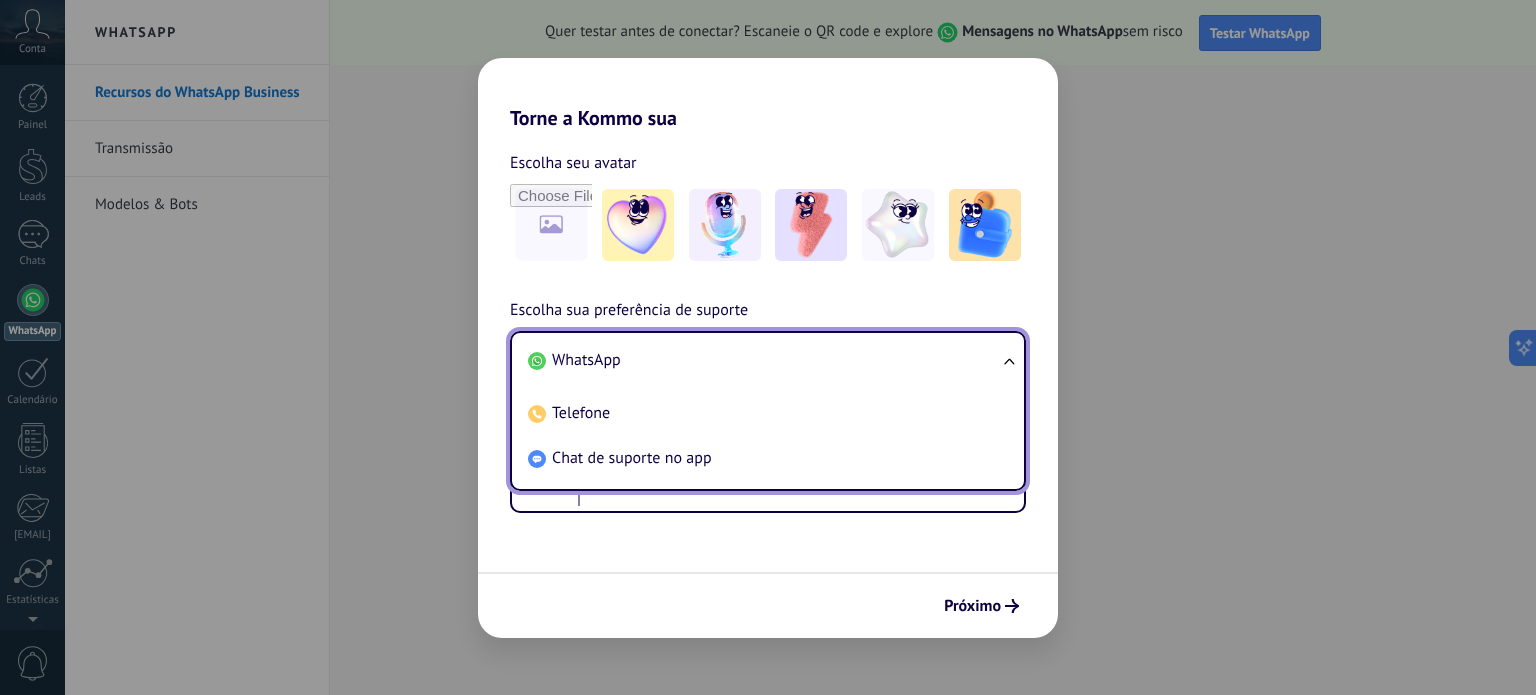 click on "WhatsApp" at bounding box center [764, 360] 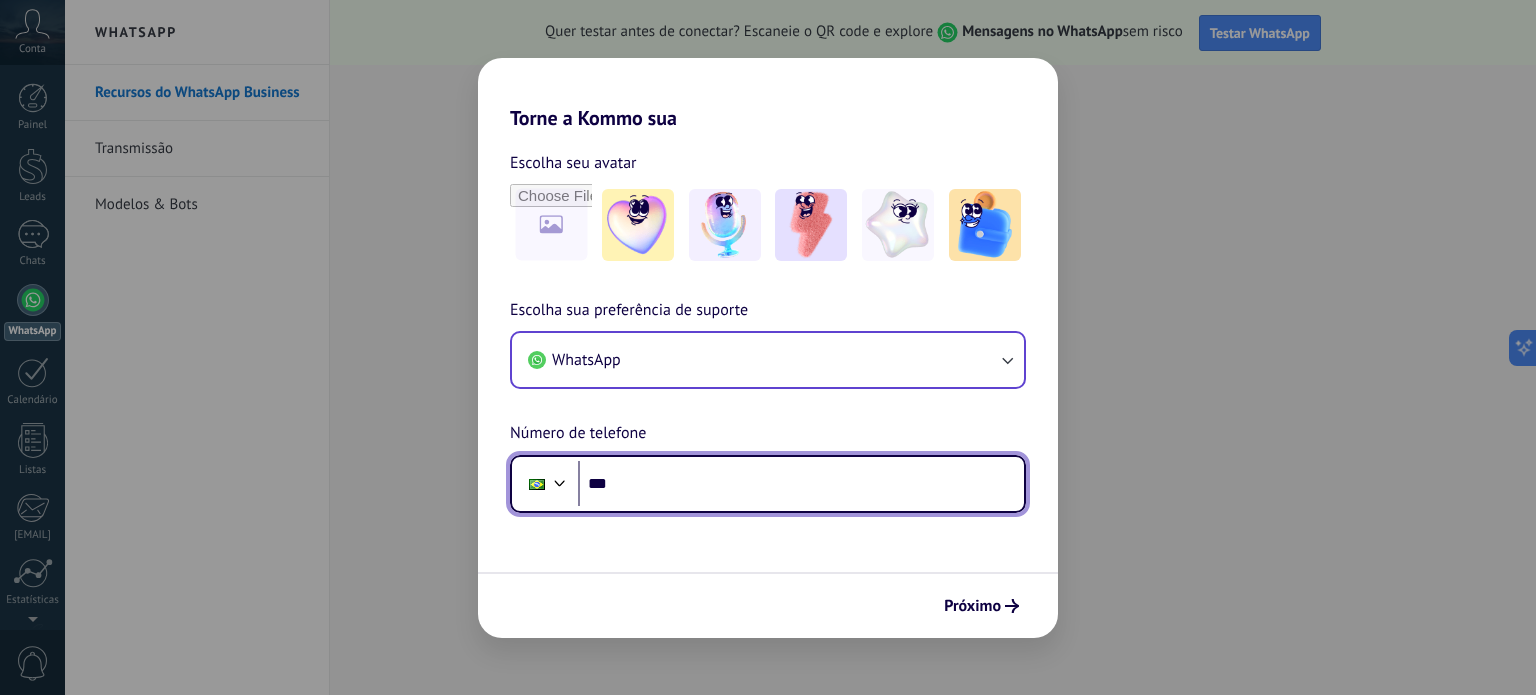 click on "***" at bounding box center [801, 484] 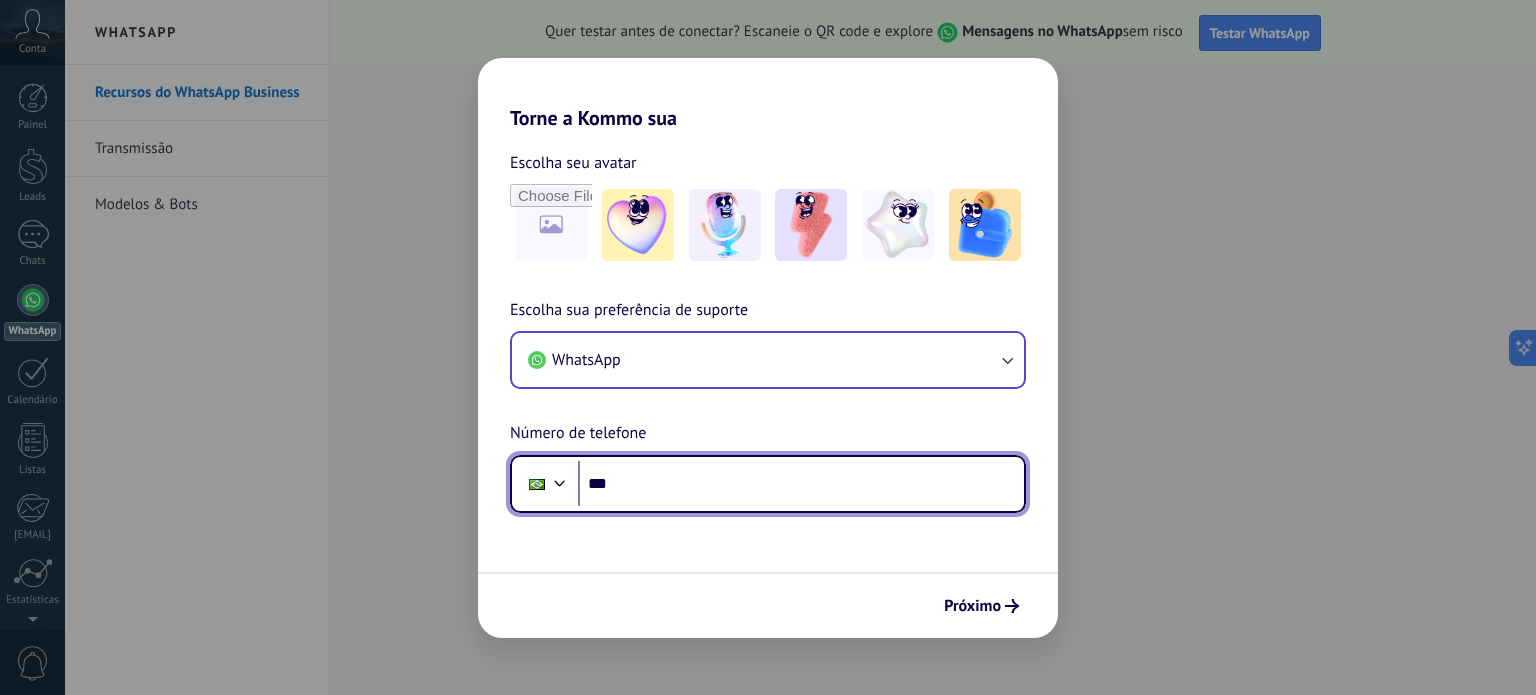 click on "***" at bounding box center (801, 484) 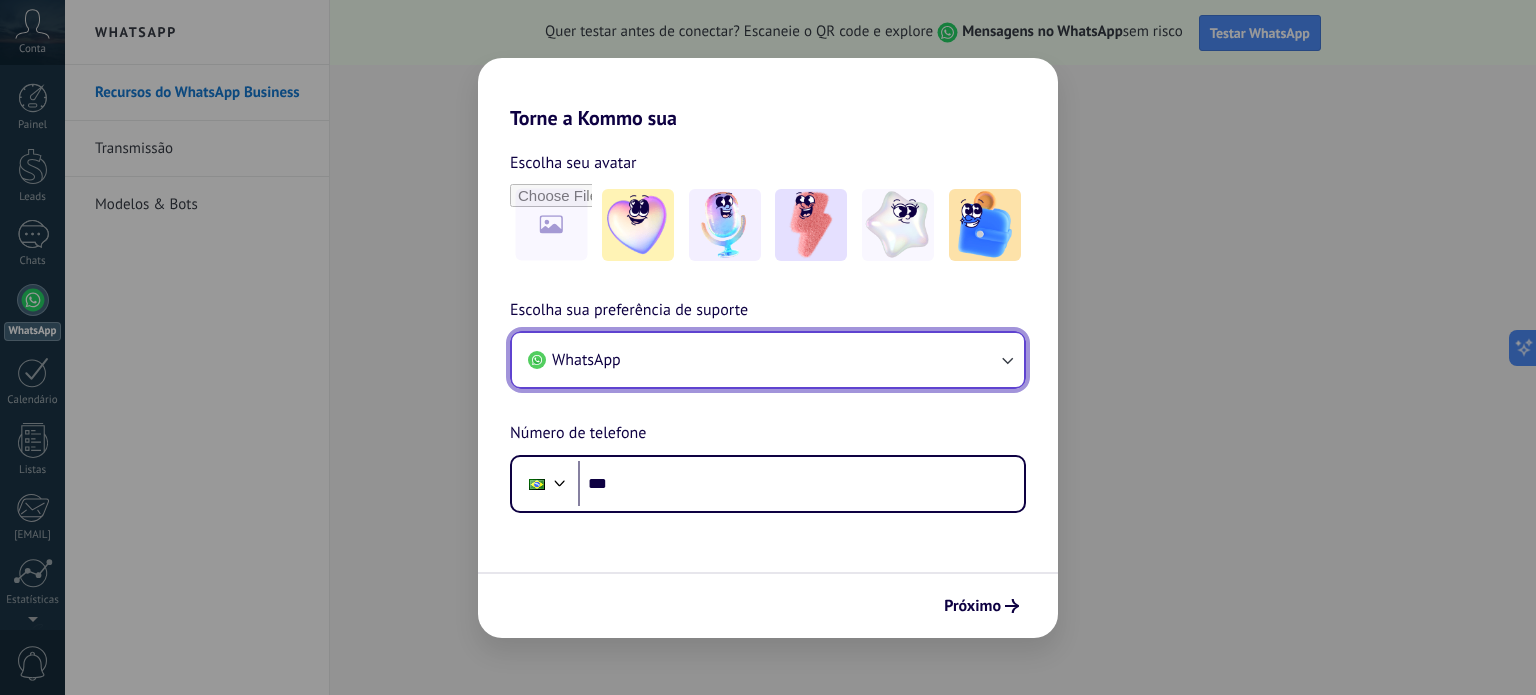 click on "WhatsApp" at bounding box center (768, 360) 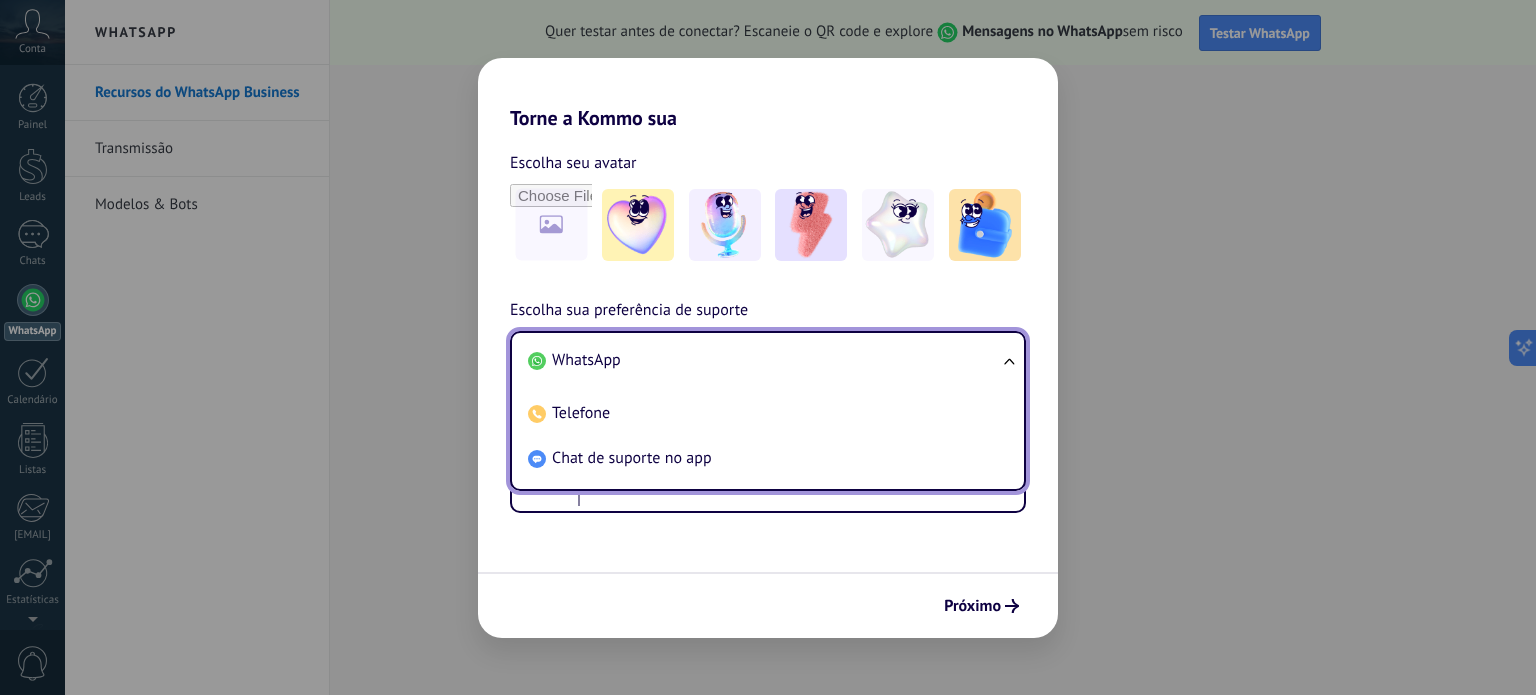 click on "WhatsApp" at bounding box center (764, 360) 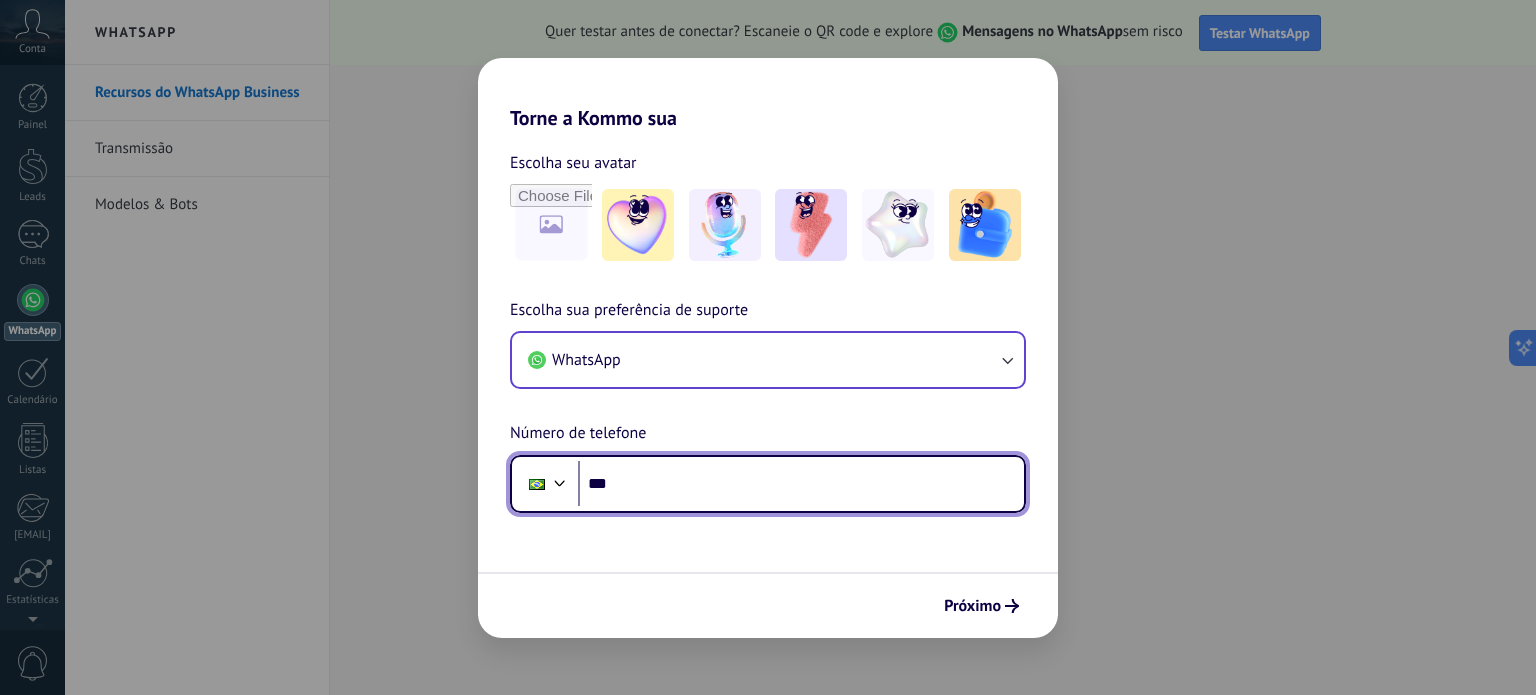 click on "***" at bounding box center (801, 484) 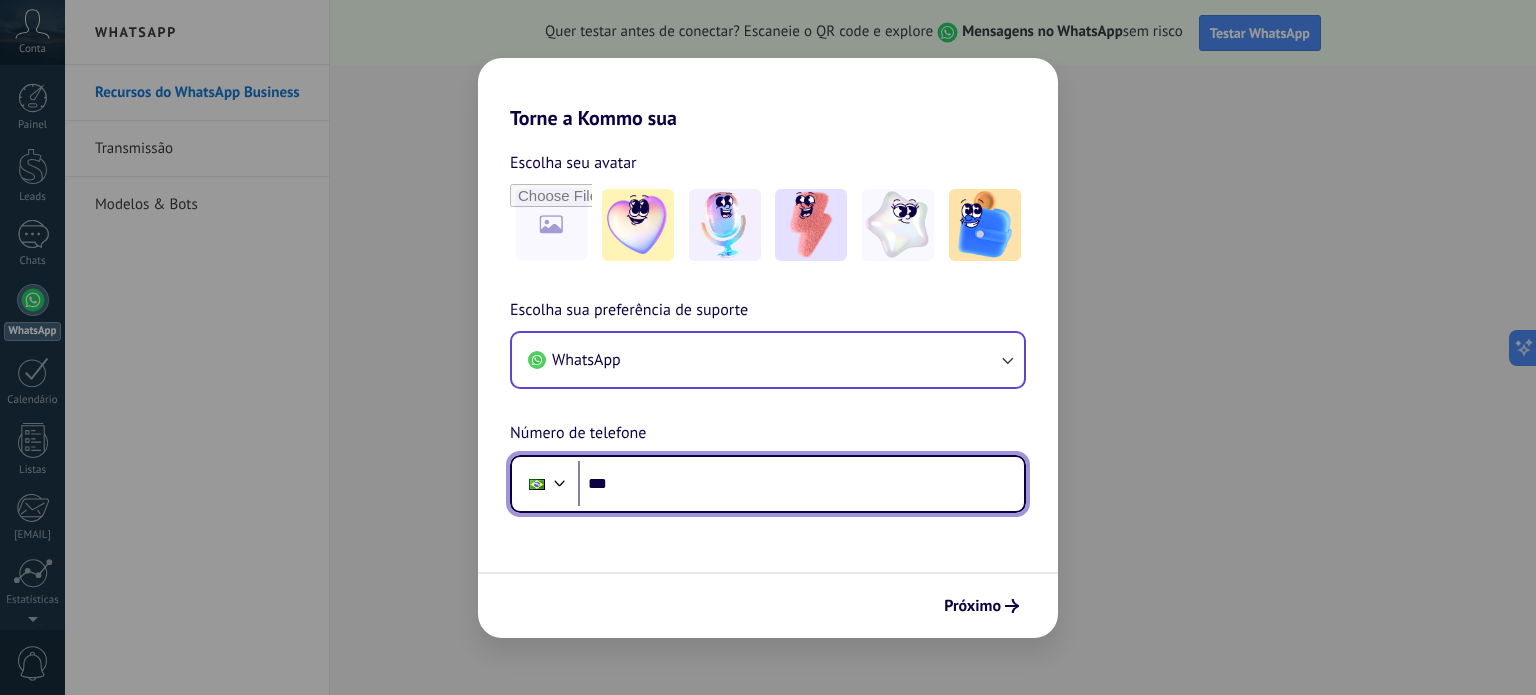 click on "***" at bounding box center (801, 484) 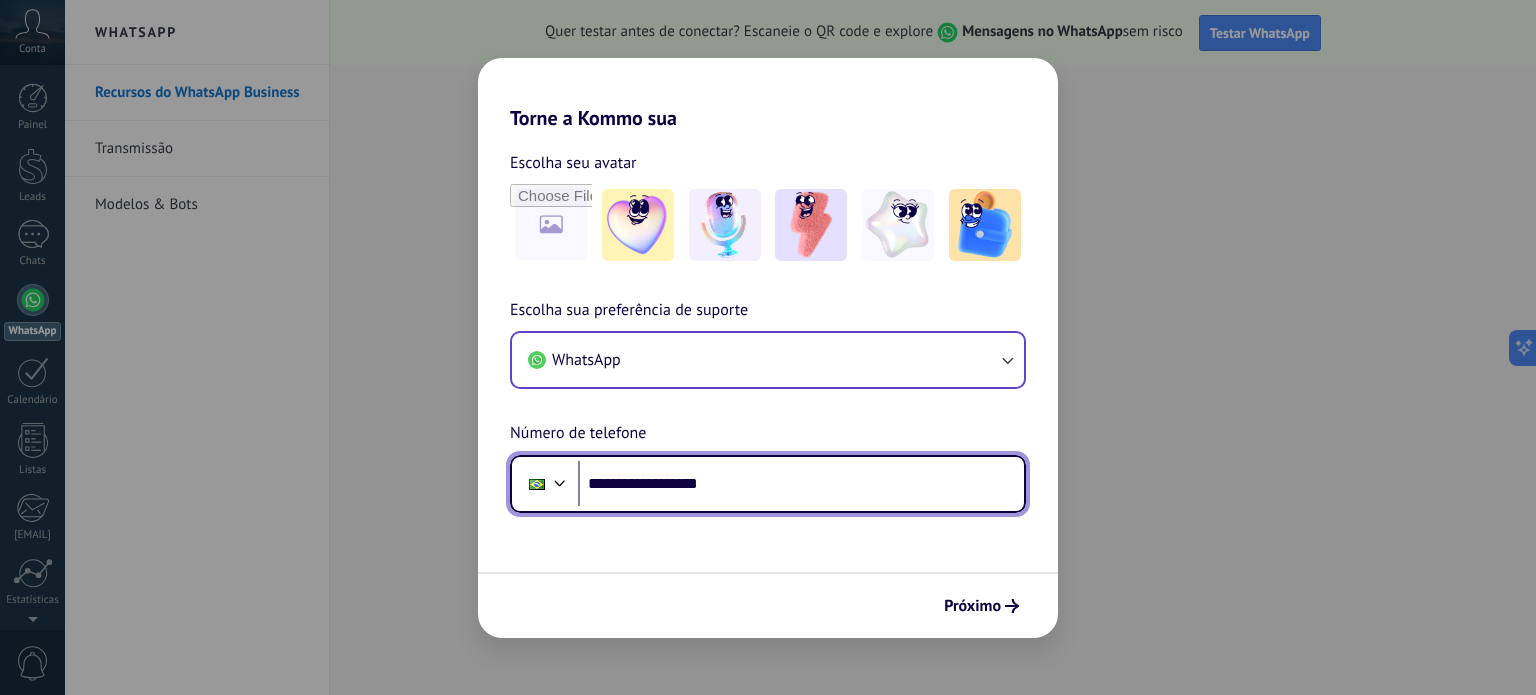 drag, startPoint x: 656, startPoint y: 480, endPoint x: 740, endPoint y: 489, distance: 84.48077 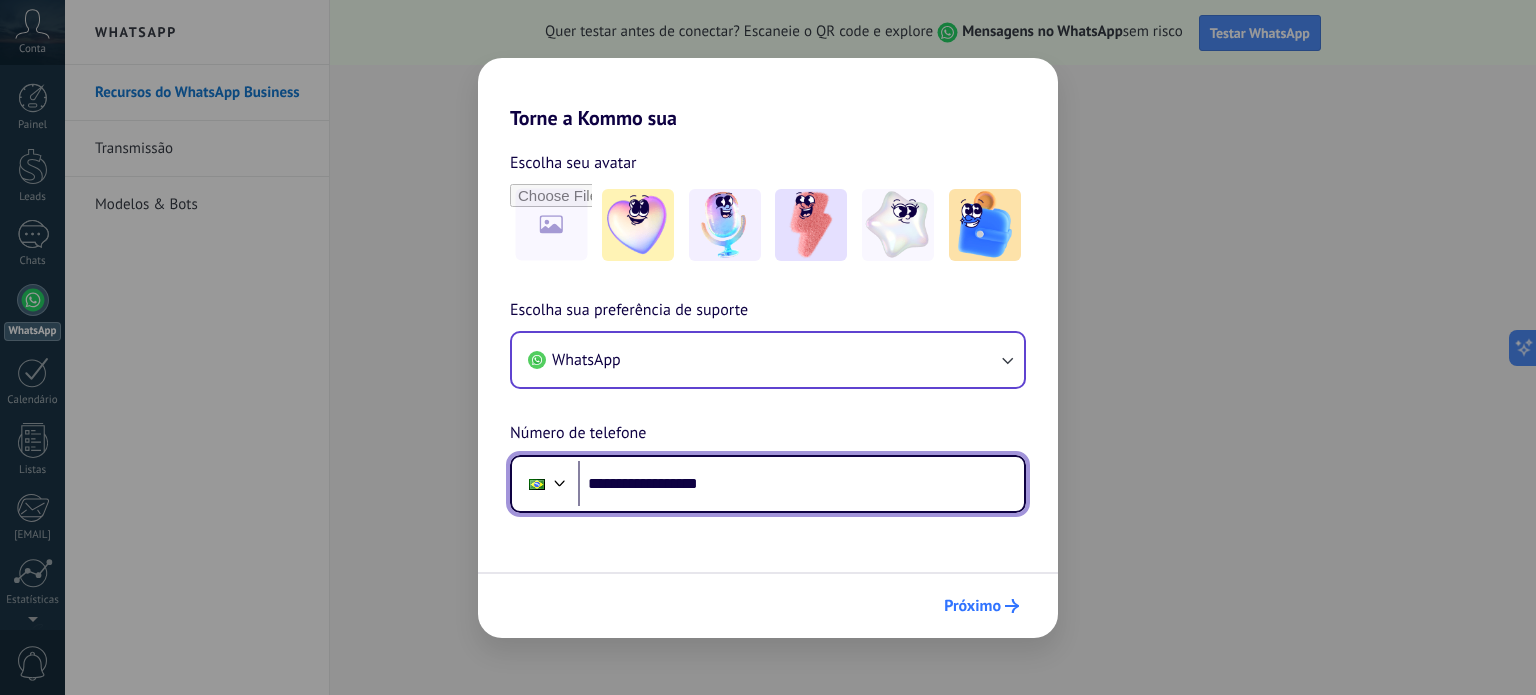 type on "**********" 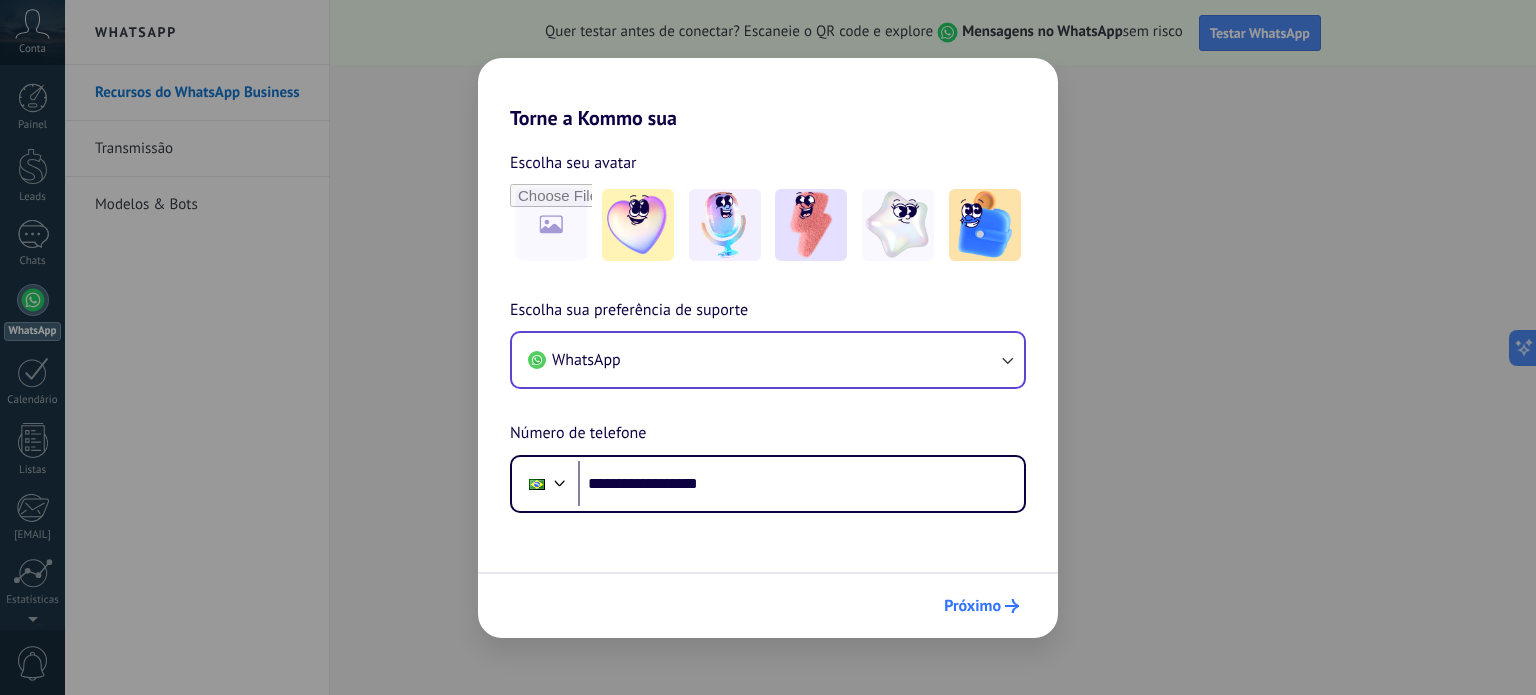 click on "Próximo" at bounding box center [981, 606] 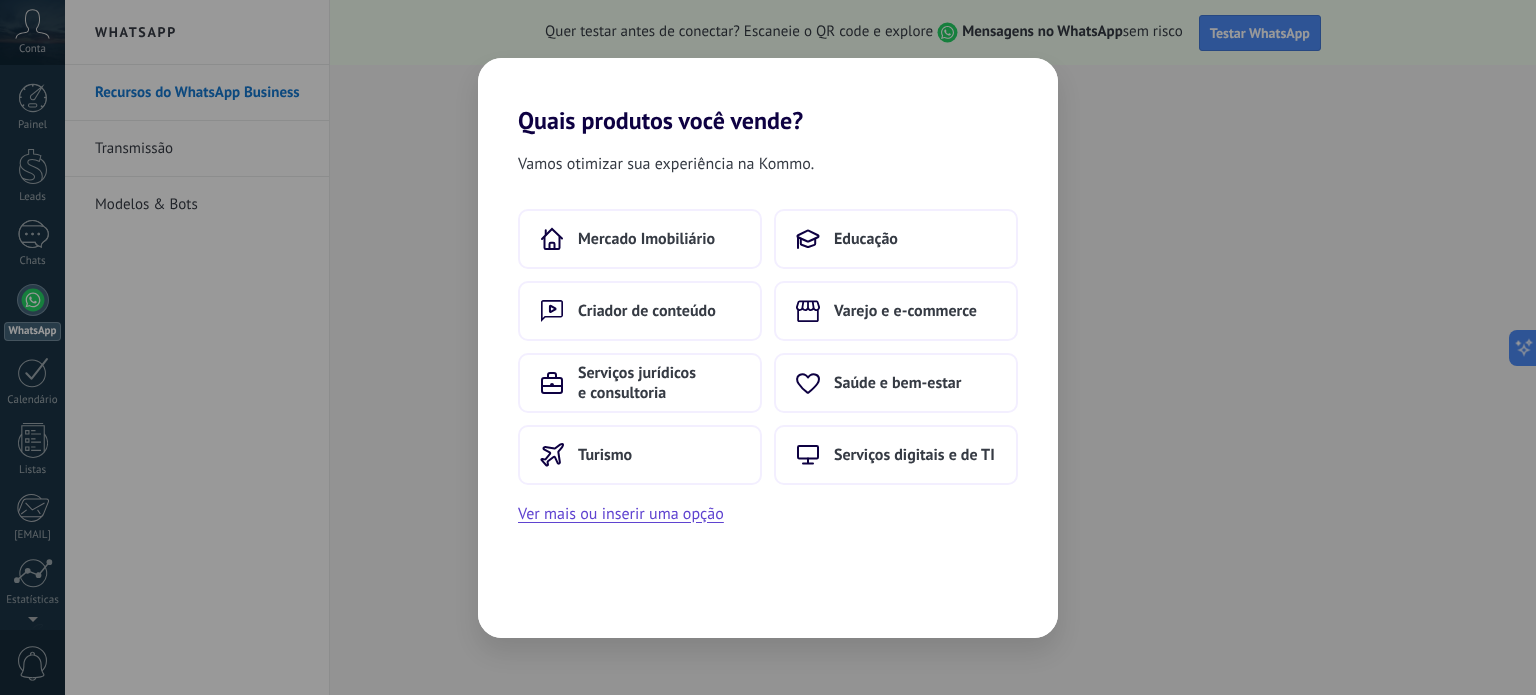 scroll, scrollTop: 0, scrollLeft: 0, axis: both 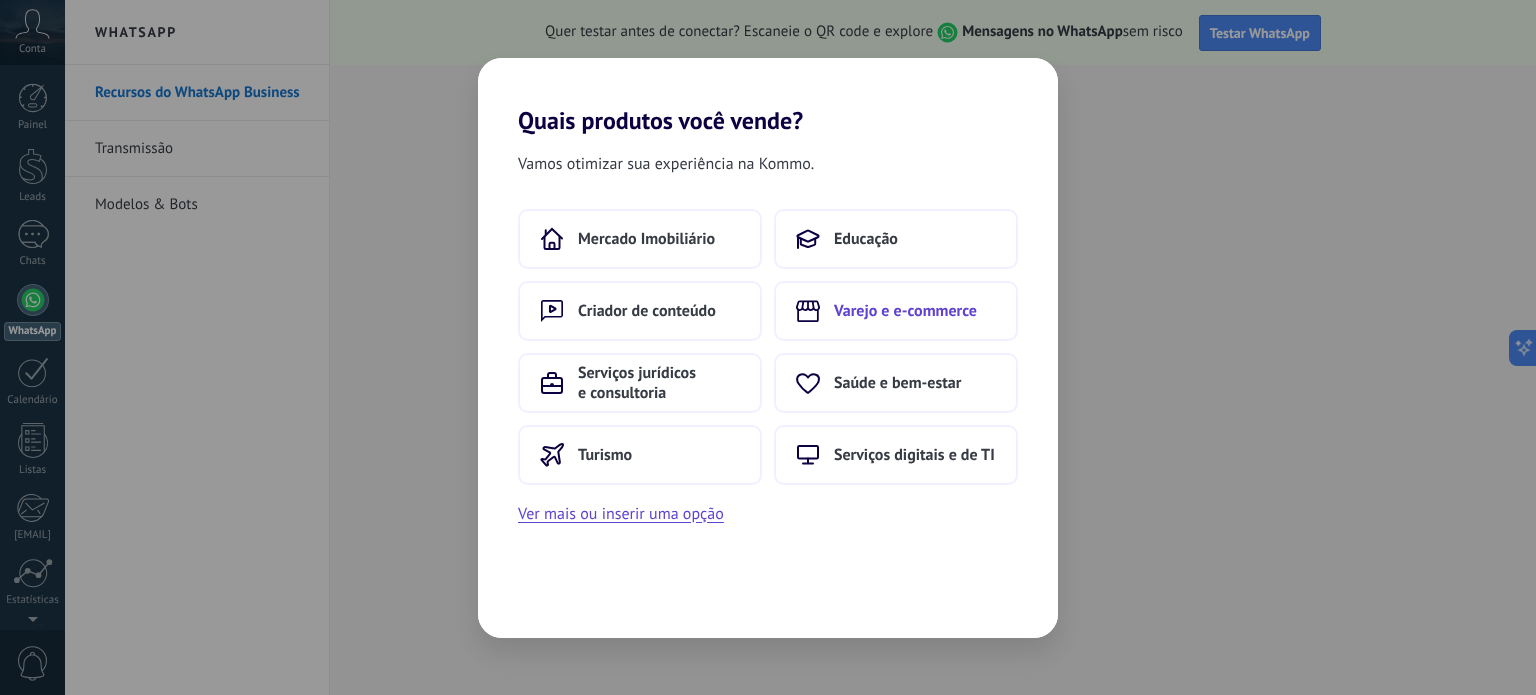 click on "Varejo e e-commerce" at bounding box center (646, 239) 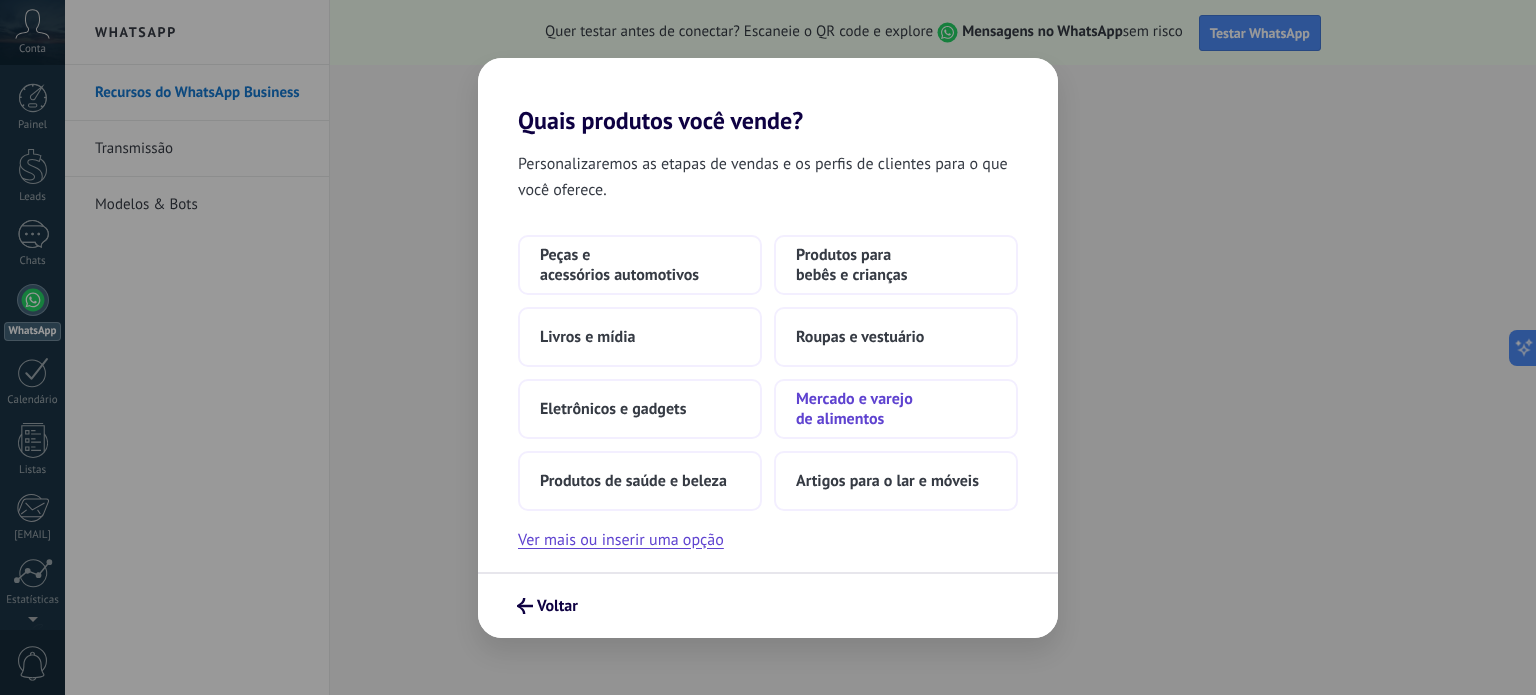 click on "Mercado e varejo de alimentos" at bounding box center [640, 265] 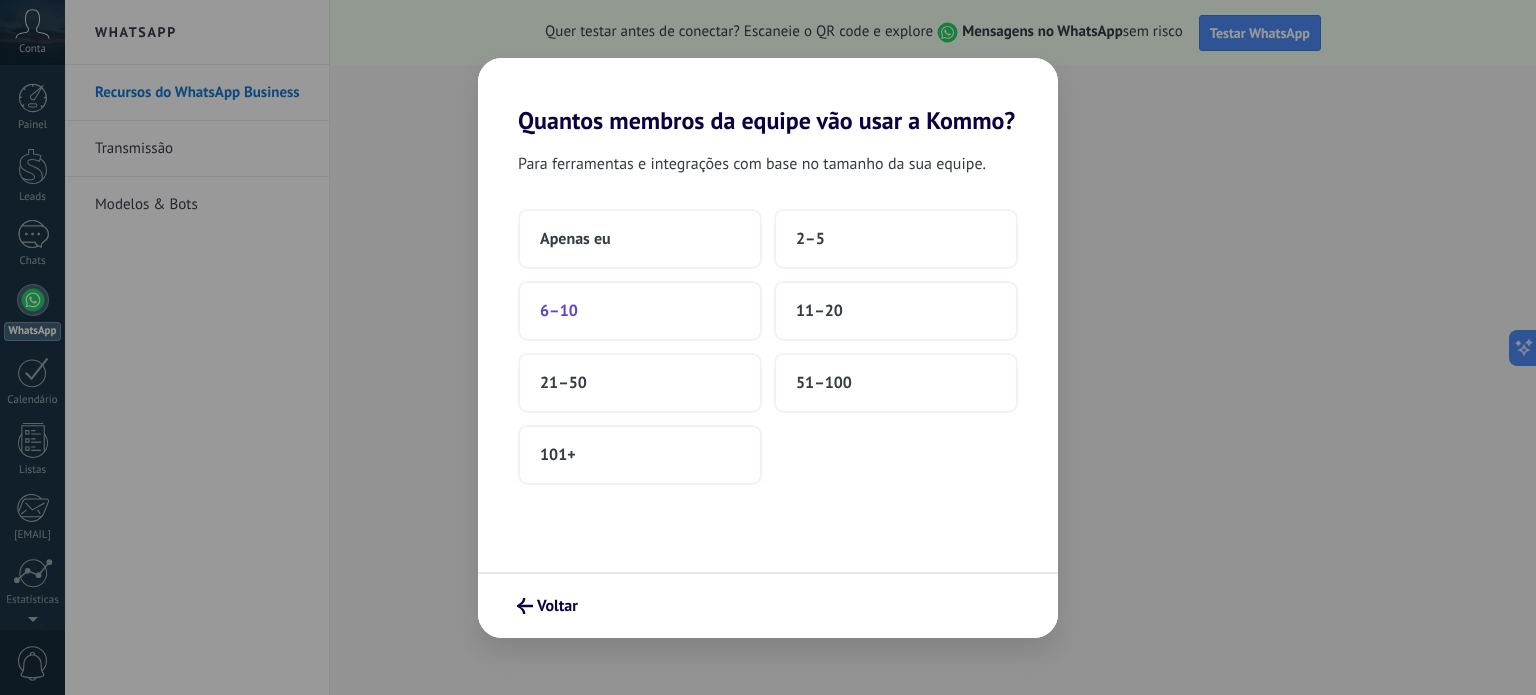 click on "6–10" at bounding box center [640, 311] 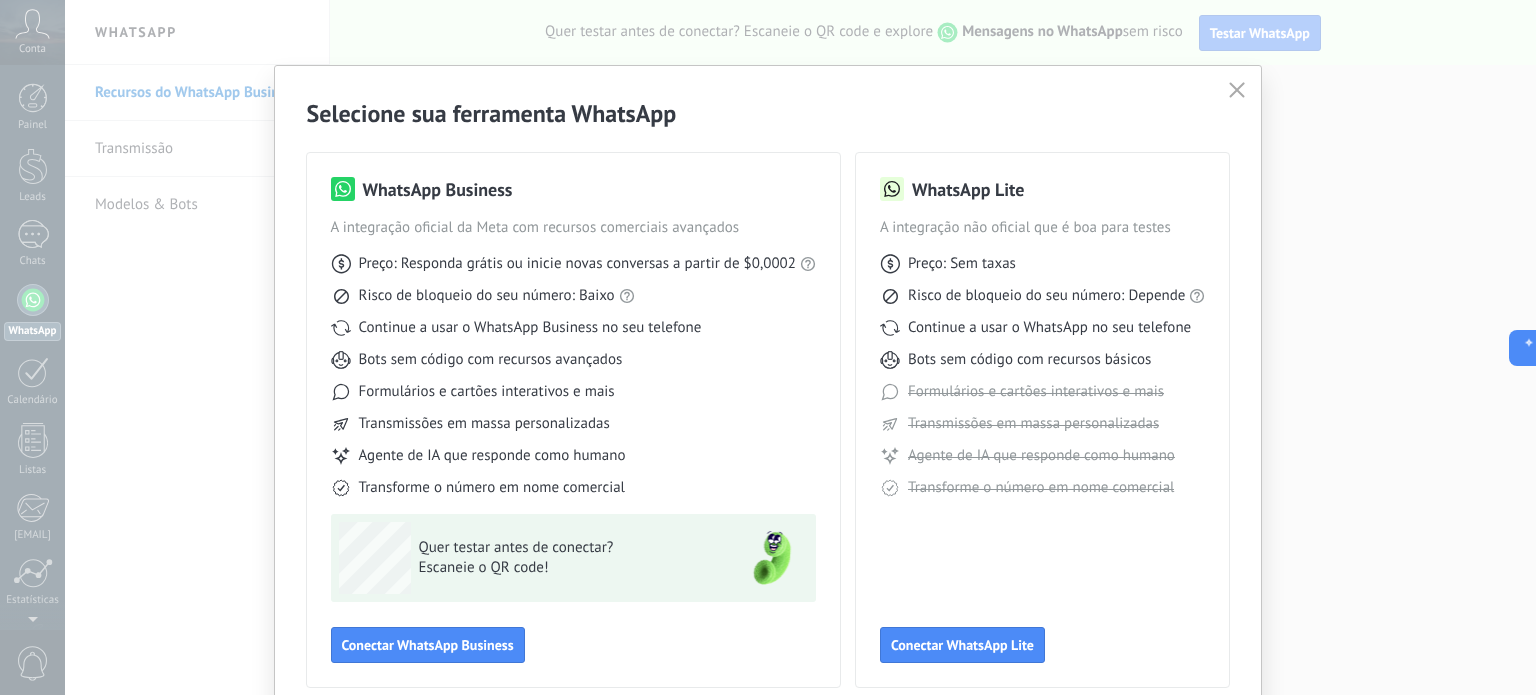 scroll, scrollTop: 89, scrollLeft: 0, axis: vertical 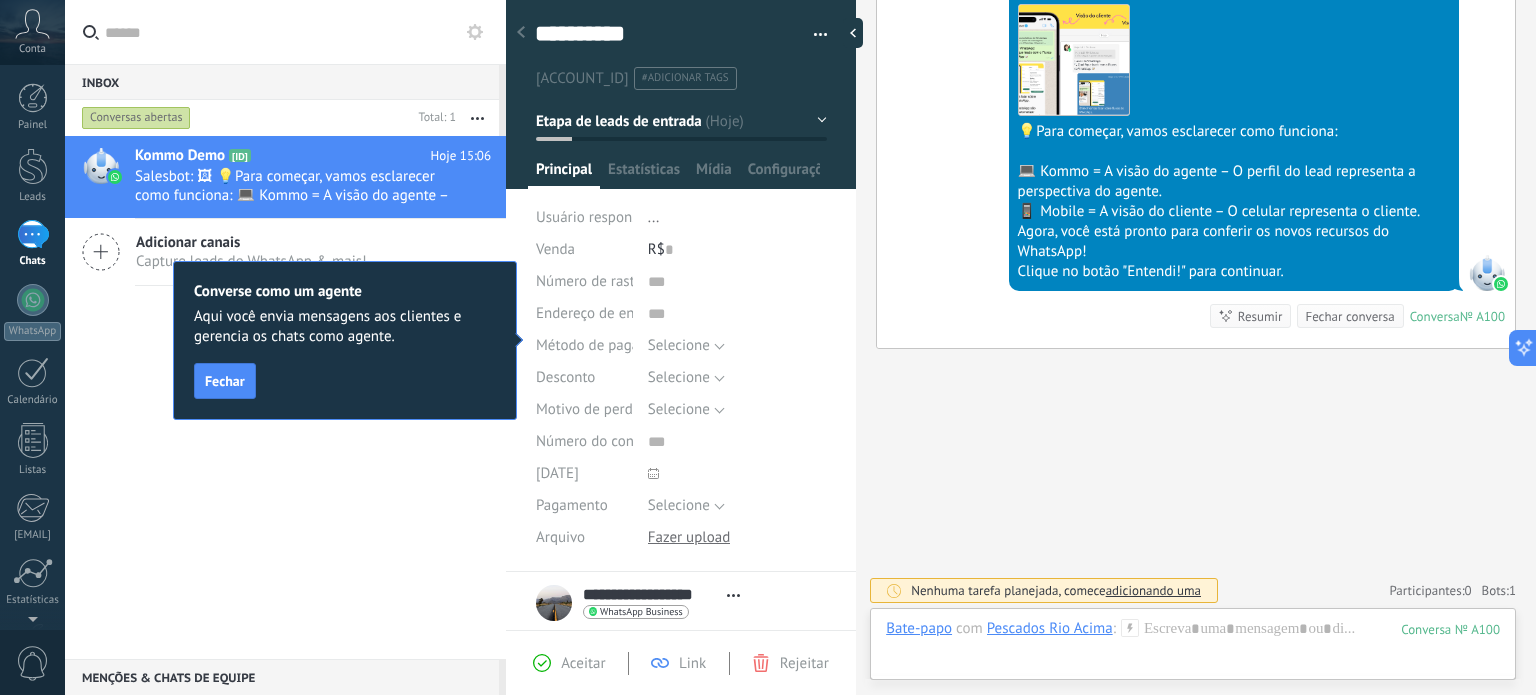 click on "Fechar" at bounding box center (225, 381) 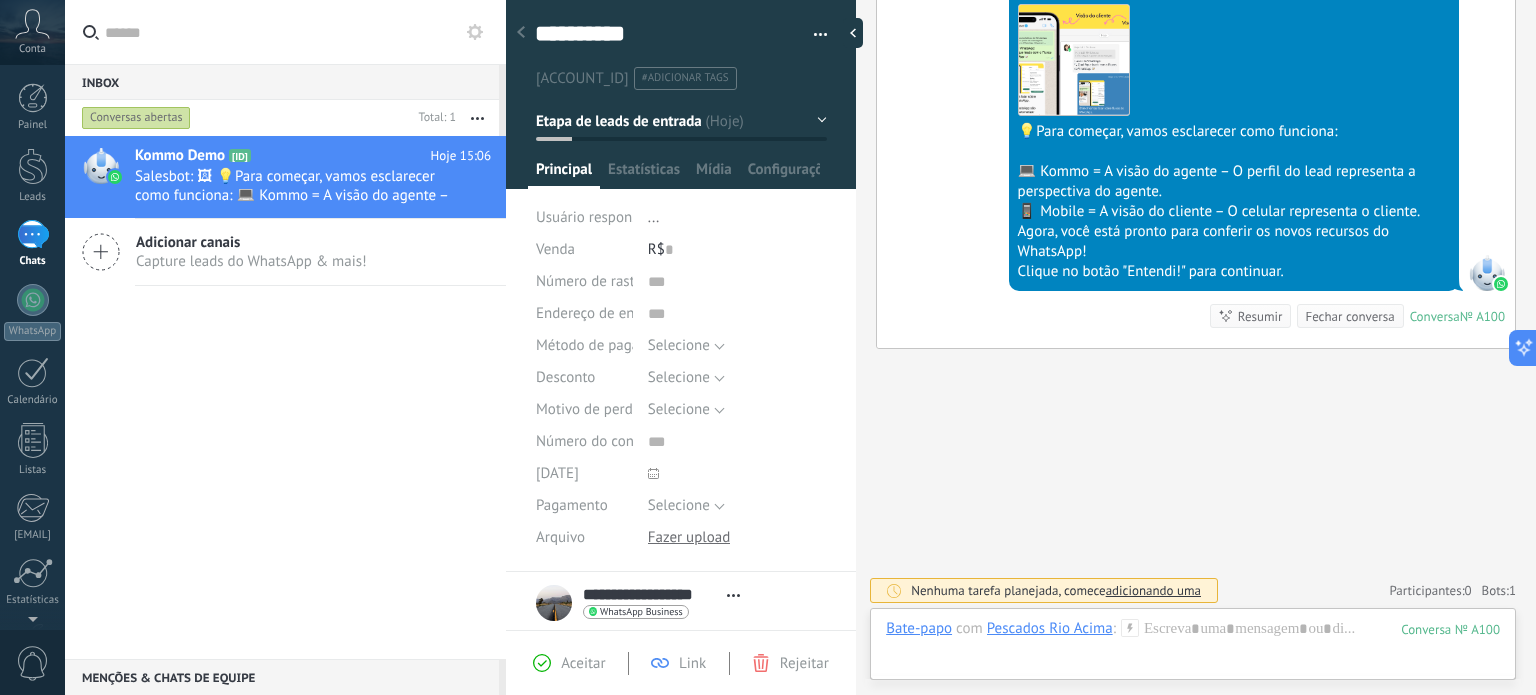click on "Kommo Demo
A100
Hoje 15:06
Salesbot: 🖼 💡Para começar, vamos esclarecer como funciona:
💻 Kommo = A visão do agente – O perfil do lead representa a ...
Adicionar canais
Capture leads do WhatsApp & mais!" at bounding box center [0, 0] 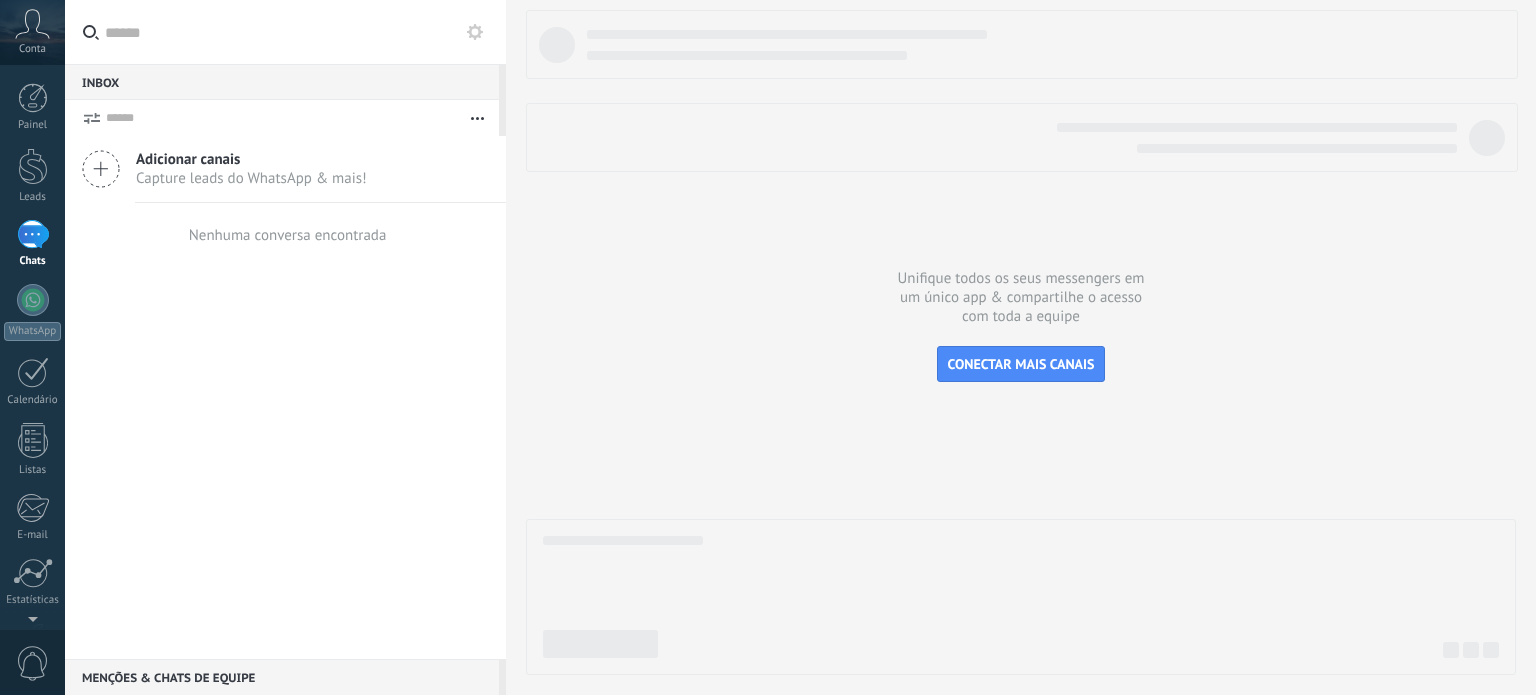 scroll, scrollTop: 0, scrollLeft: 0, axis: both 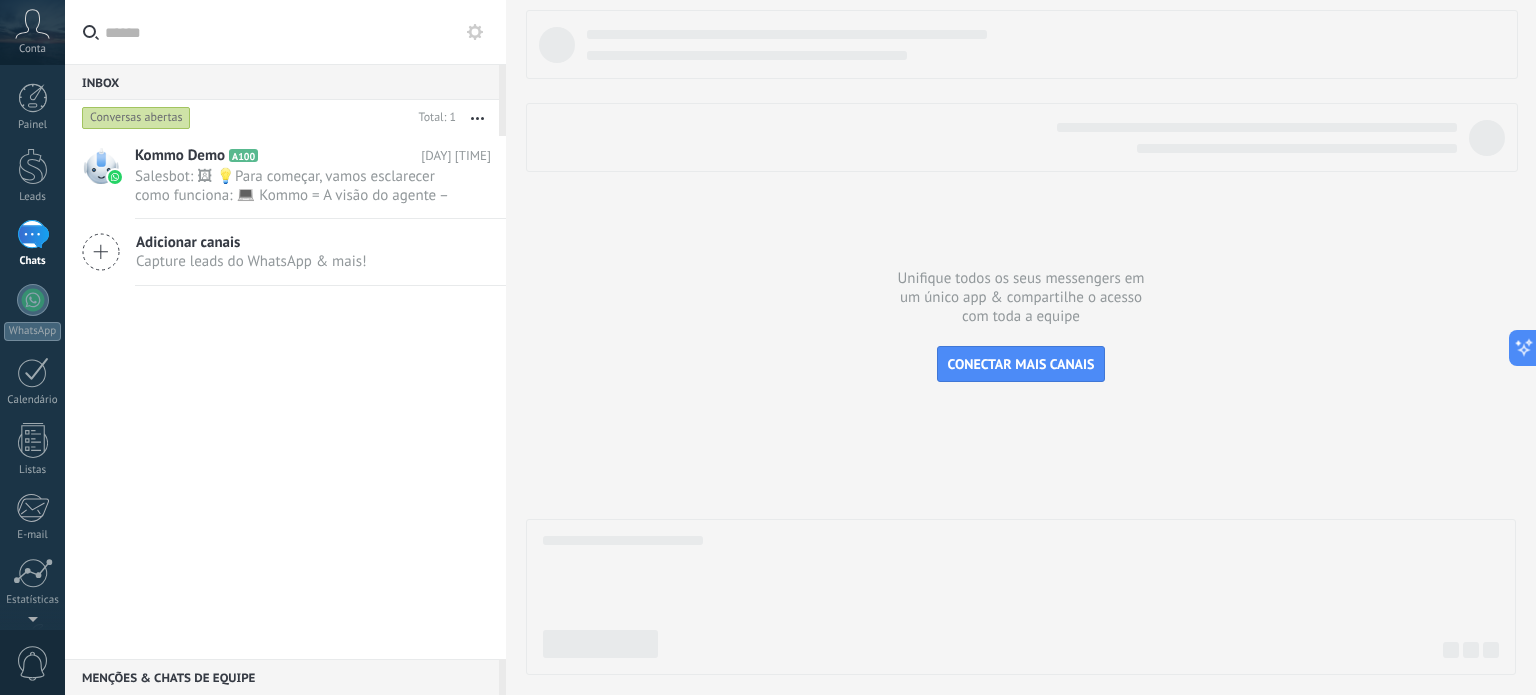 click at bounding box center (477, 118) 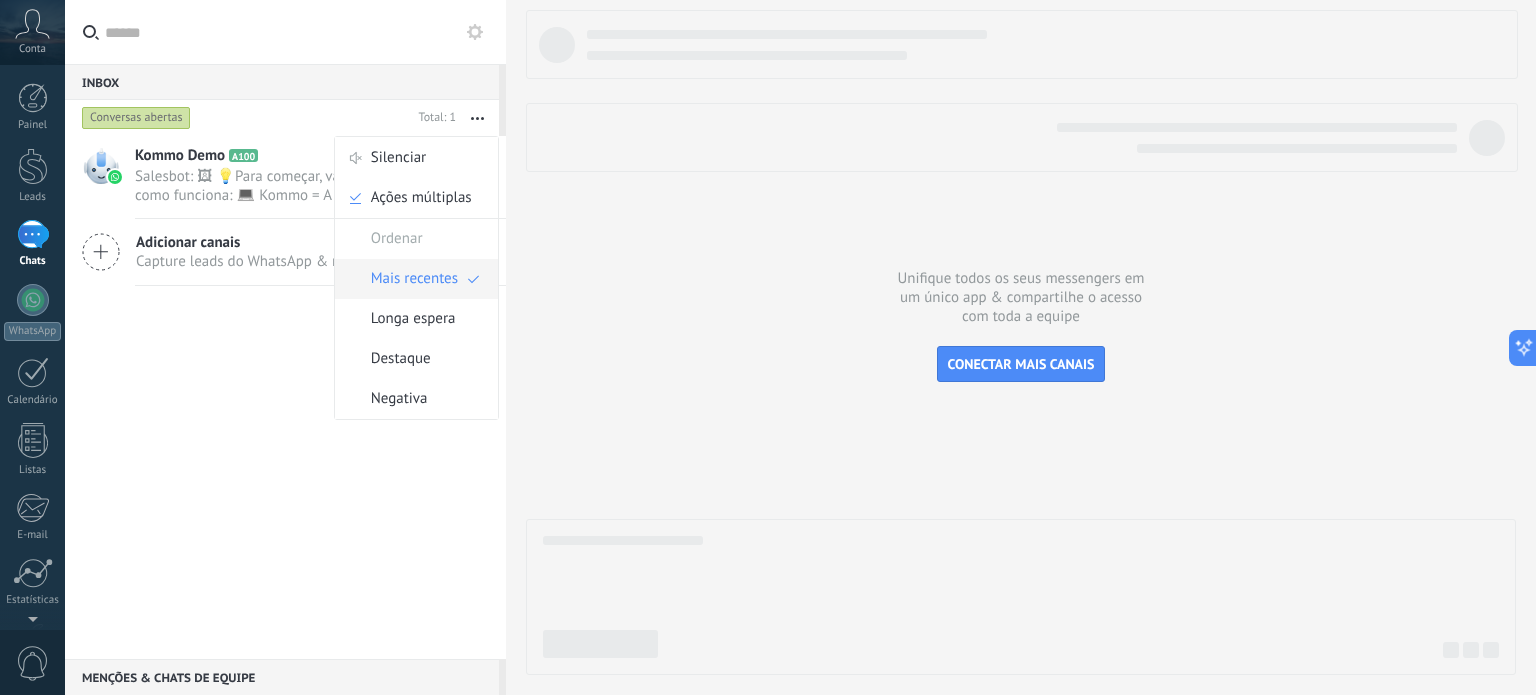 scroll, scrollTop: 0, scrollLeft: 0, axis: both 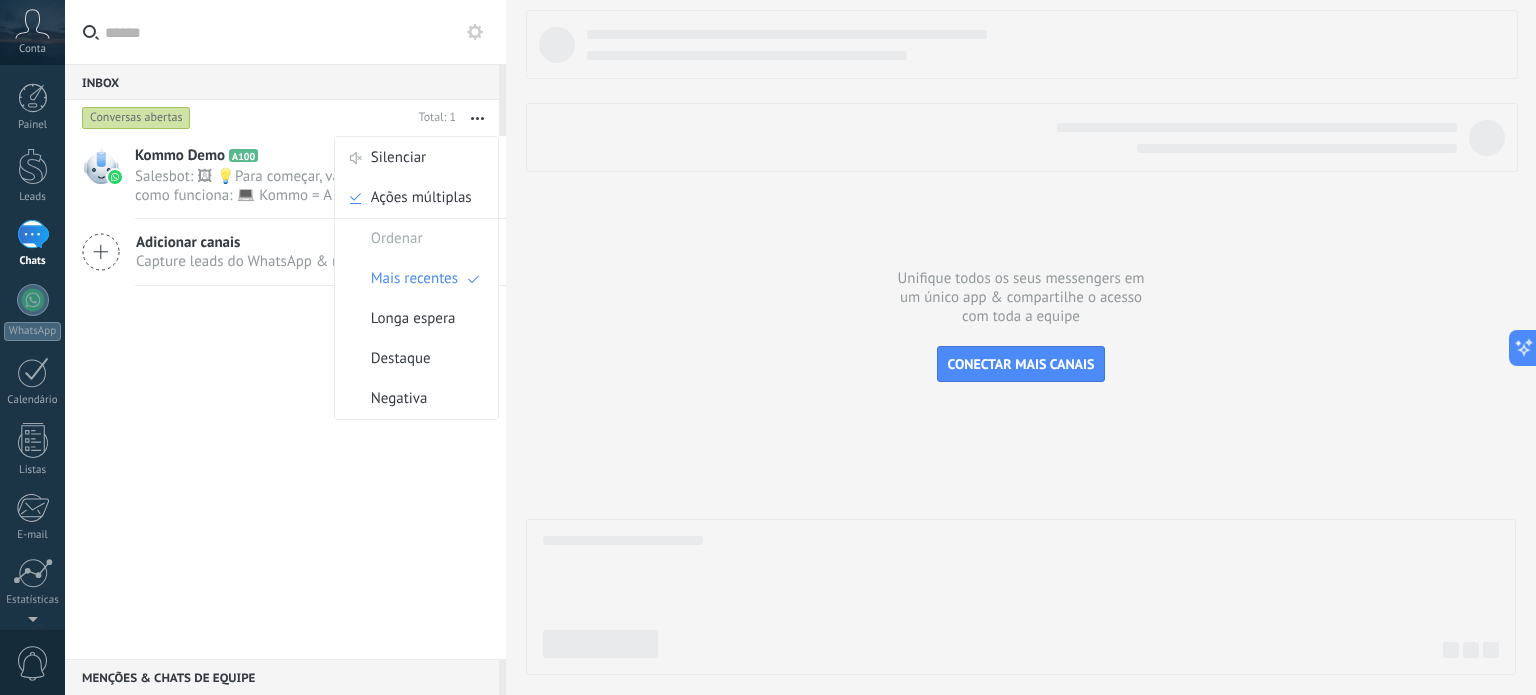 click at bounding box center (475, 32) 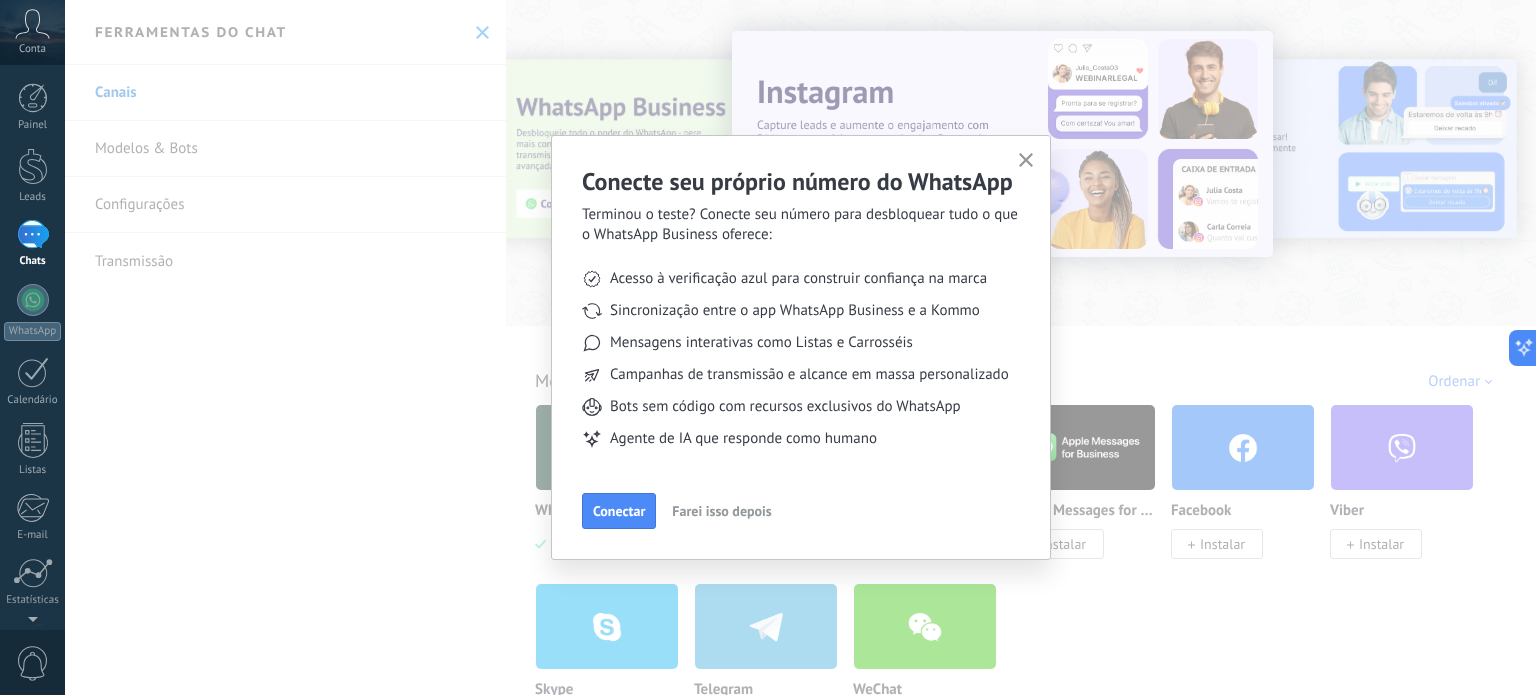 click on "Farei isso depois" at bounding box center [721, 511] 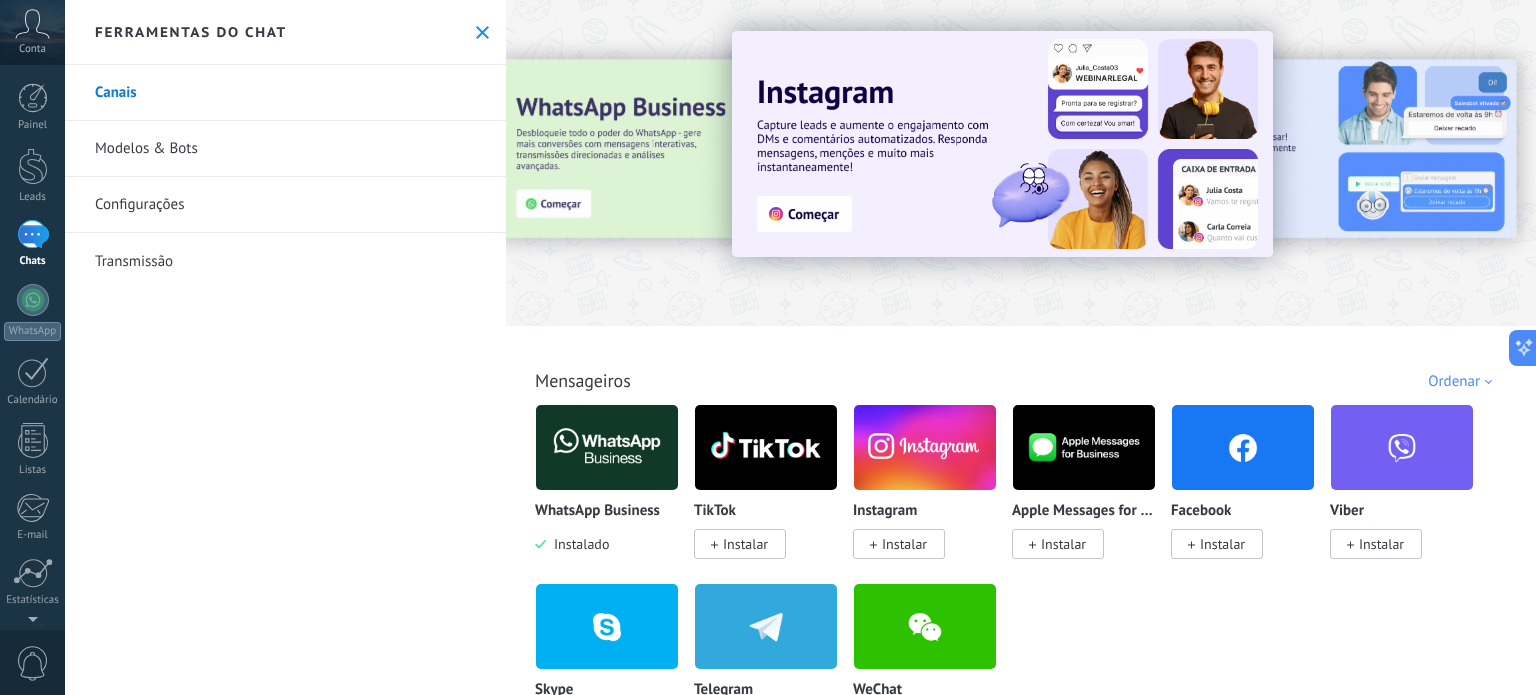 click at bounding box center (32, 24) 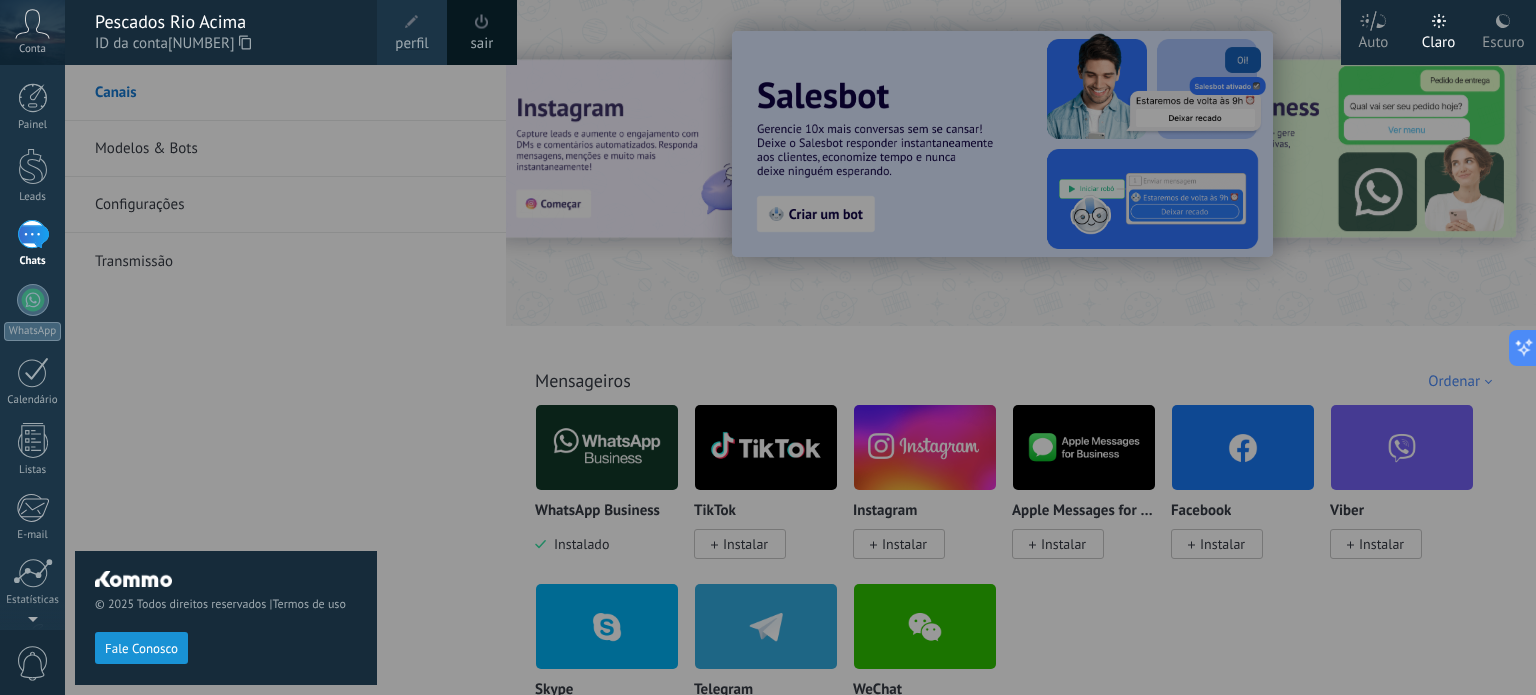 click on "perfil" at bounding box center [411, 44] 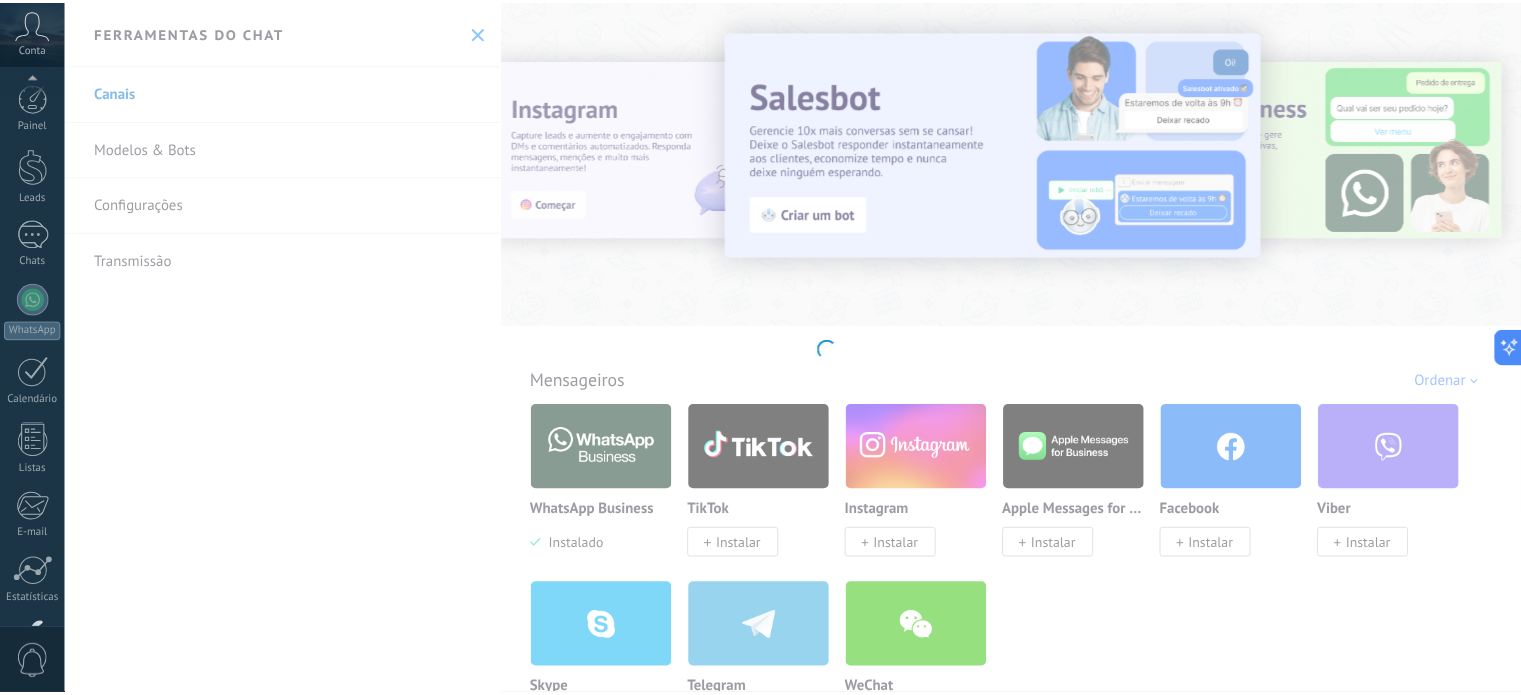 scroll, scrollTop: 136, scrollLeft: 0, axis: vertical 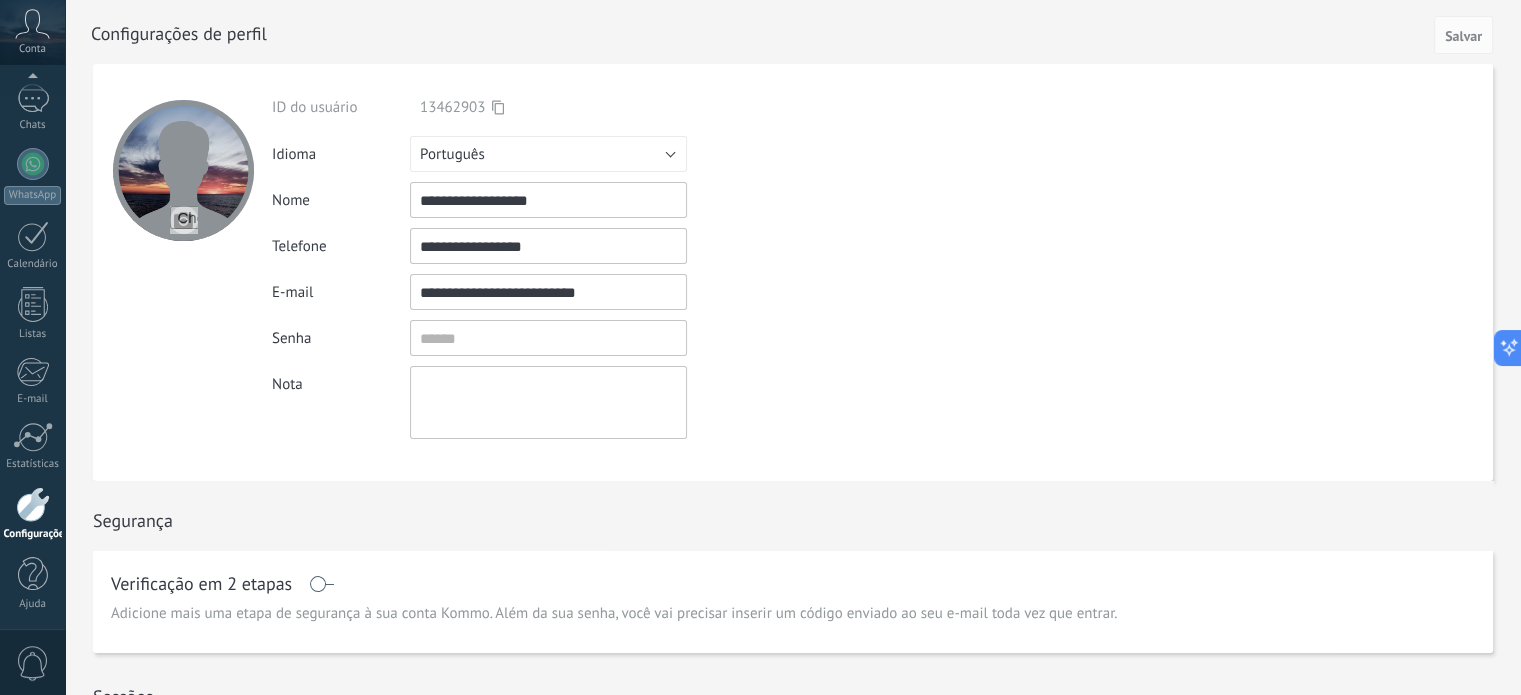 click at bounding box center (498, 107) 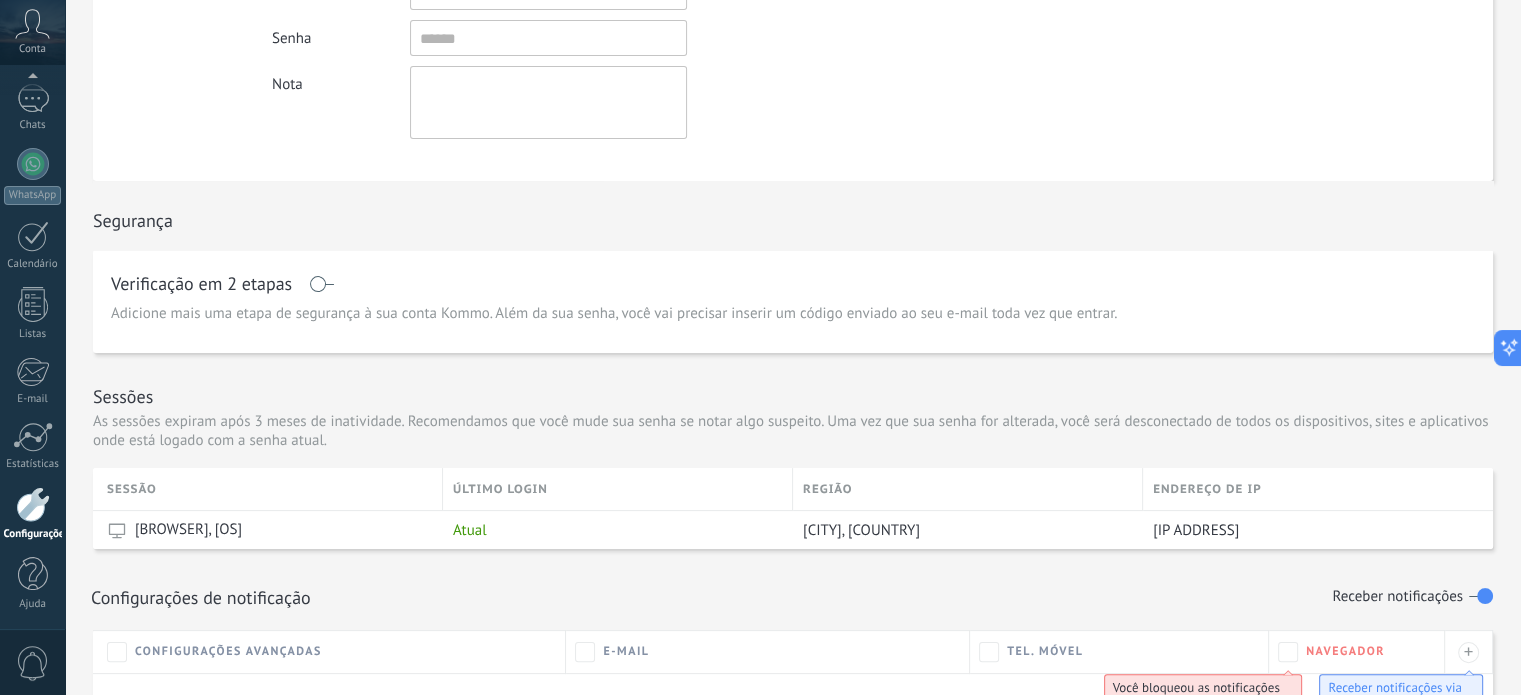 scroll, scrollTop: 400, scrollLeft: 0, axis: vertical 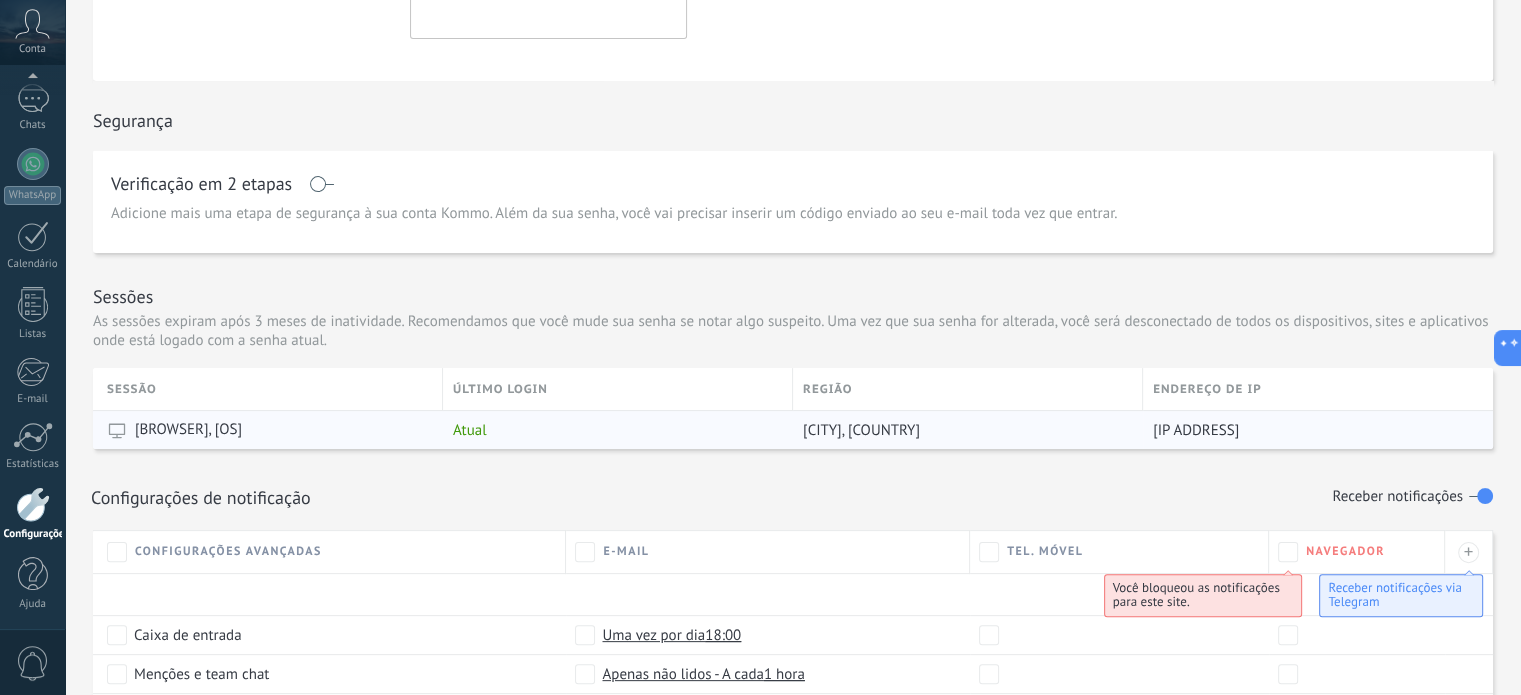 click on "[CITY], [COUNTRY]" at bounding box center (270, 430) 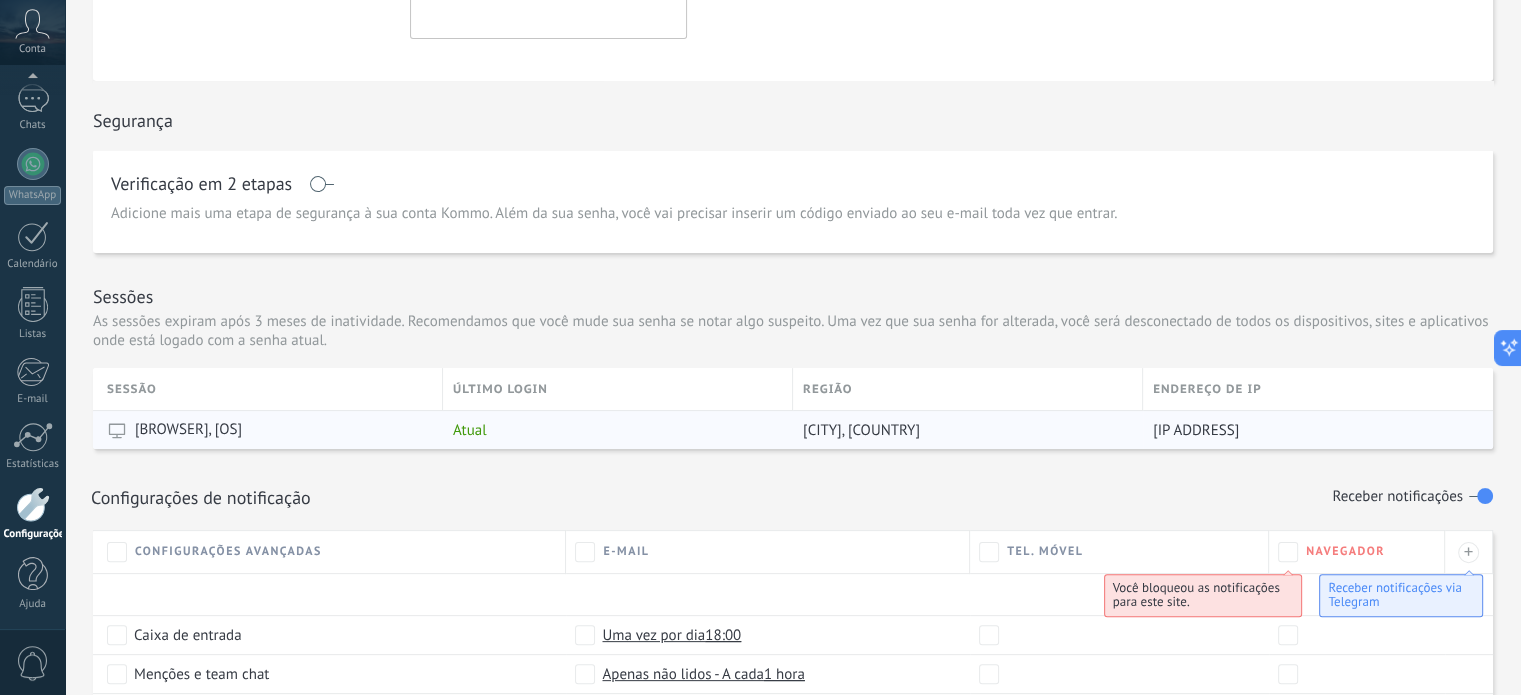 click on "Atual" at bounding box center (613, 430) 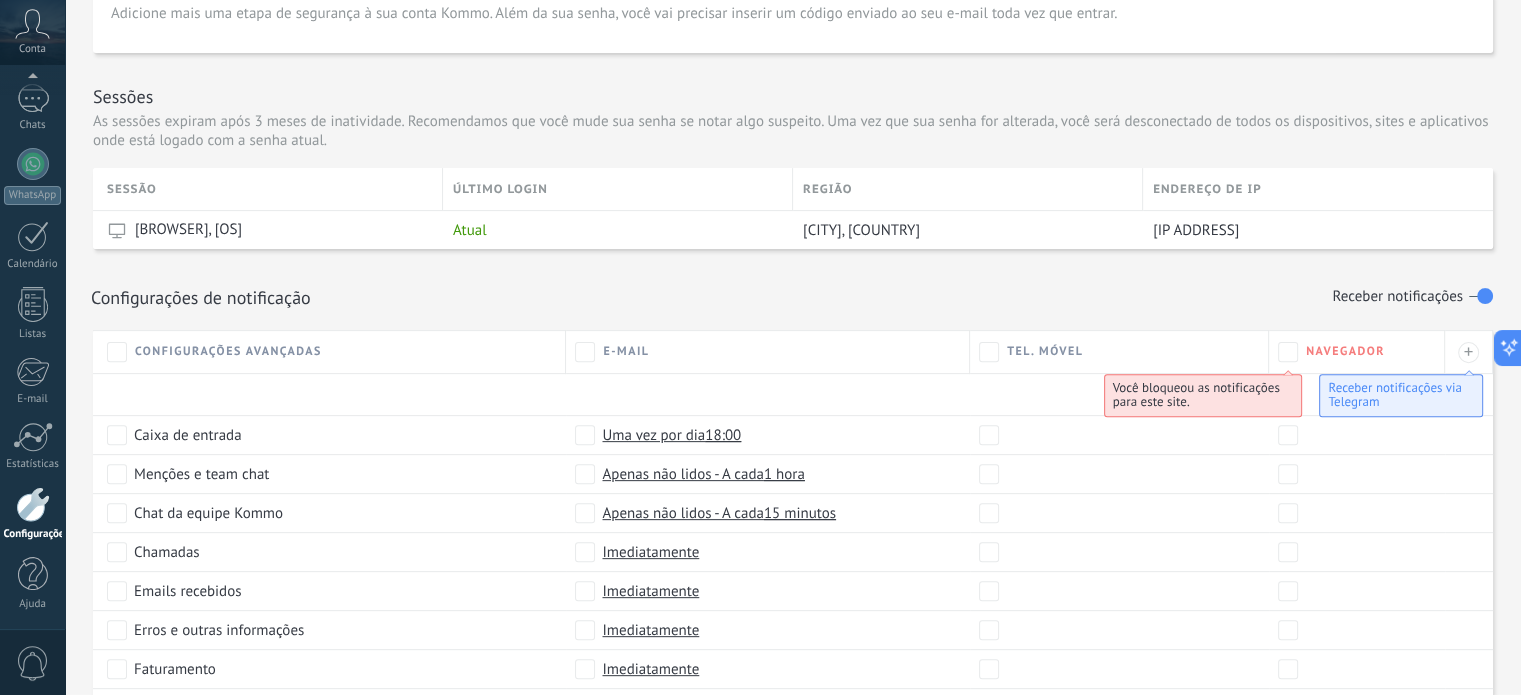 click on "Configurações de notificação Receber notificações" at bounding box center [793, 297] 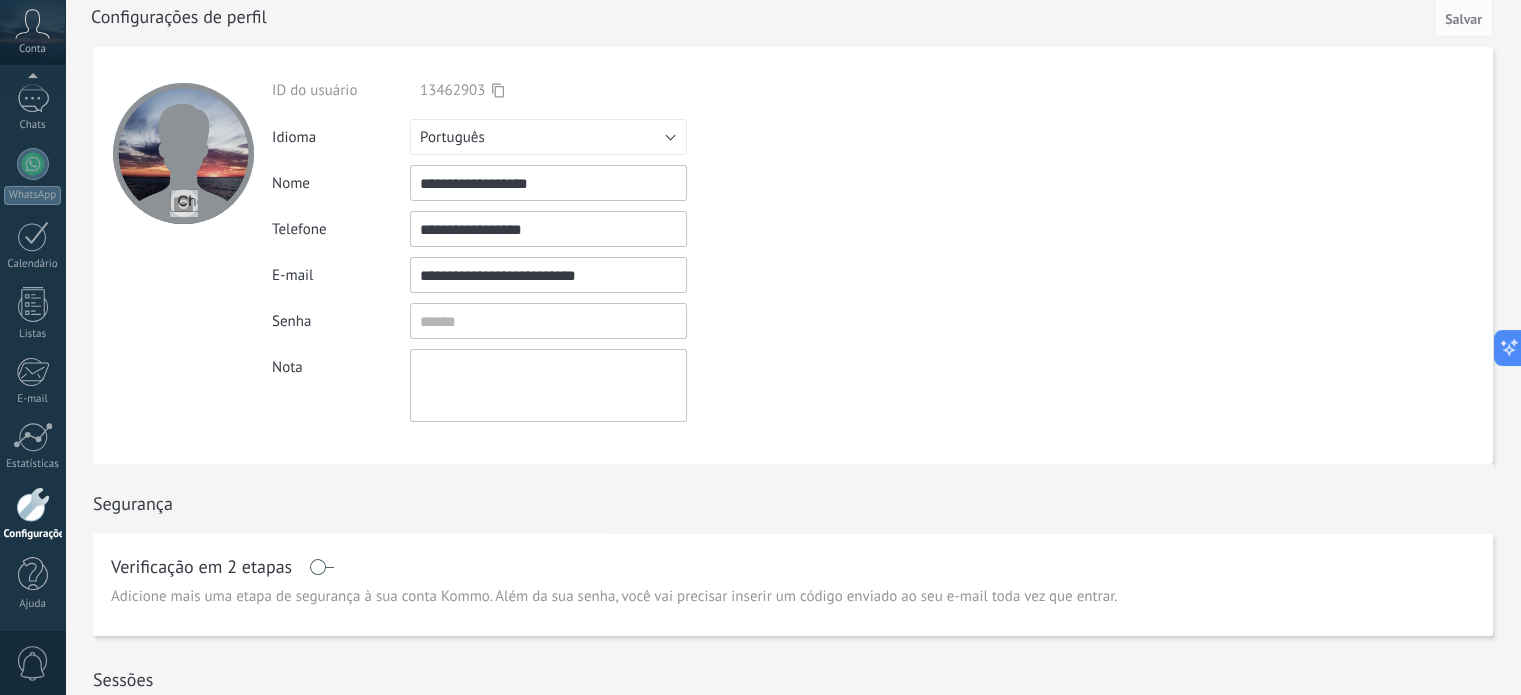 scroll, scrollTop: 0, scrollLeft: 0, axis: both 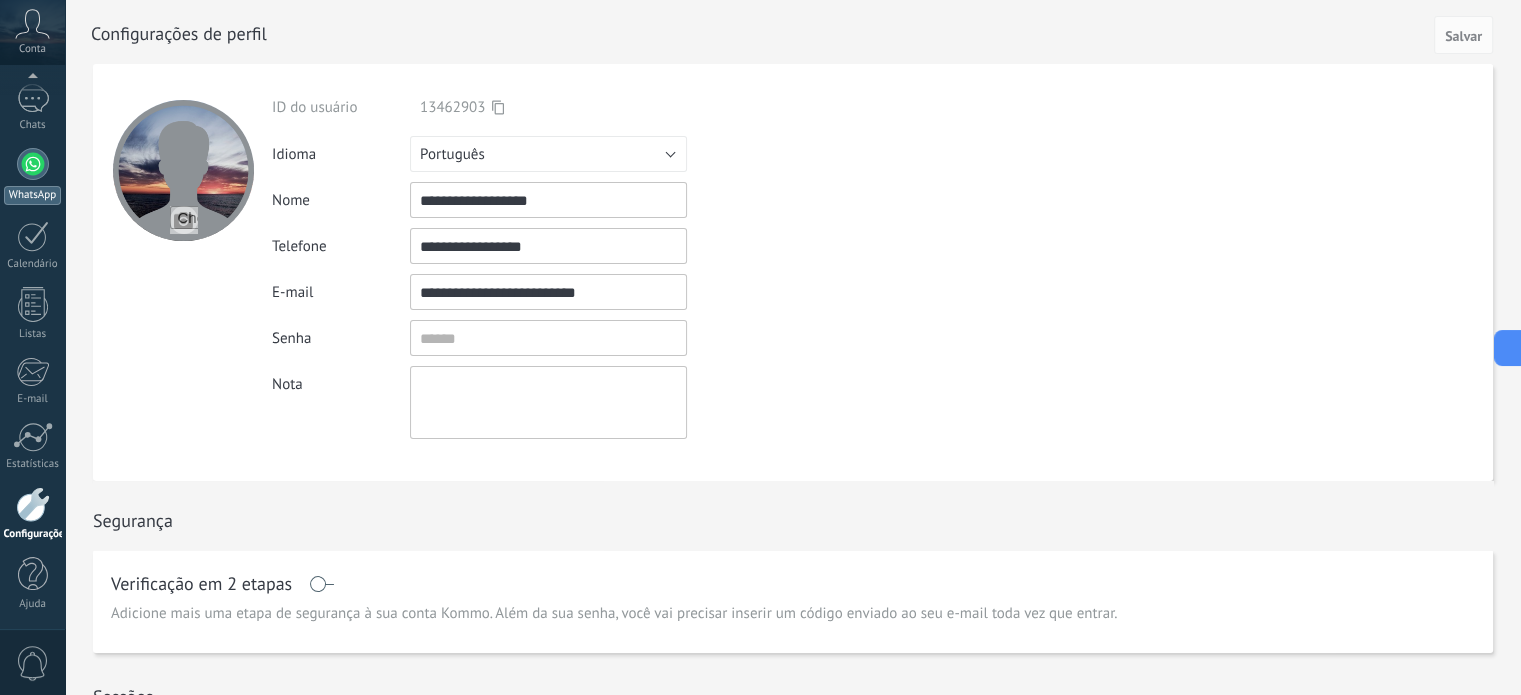 click on "WhatsApp" at bounding box center [32, 195] 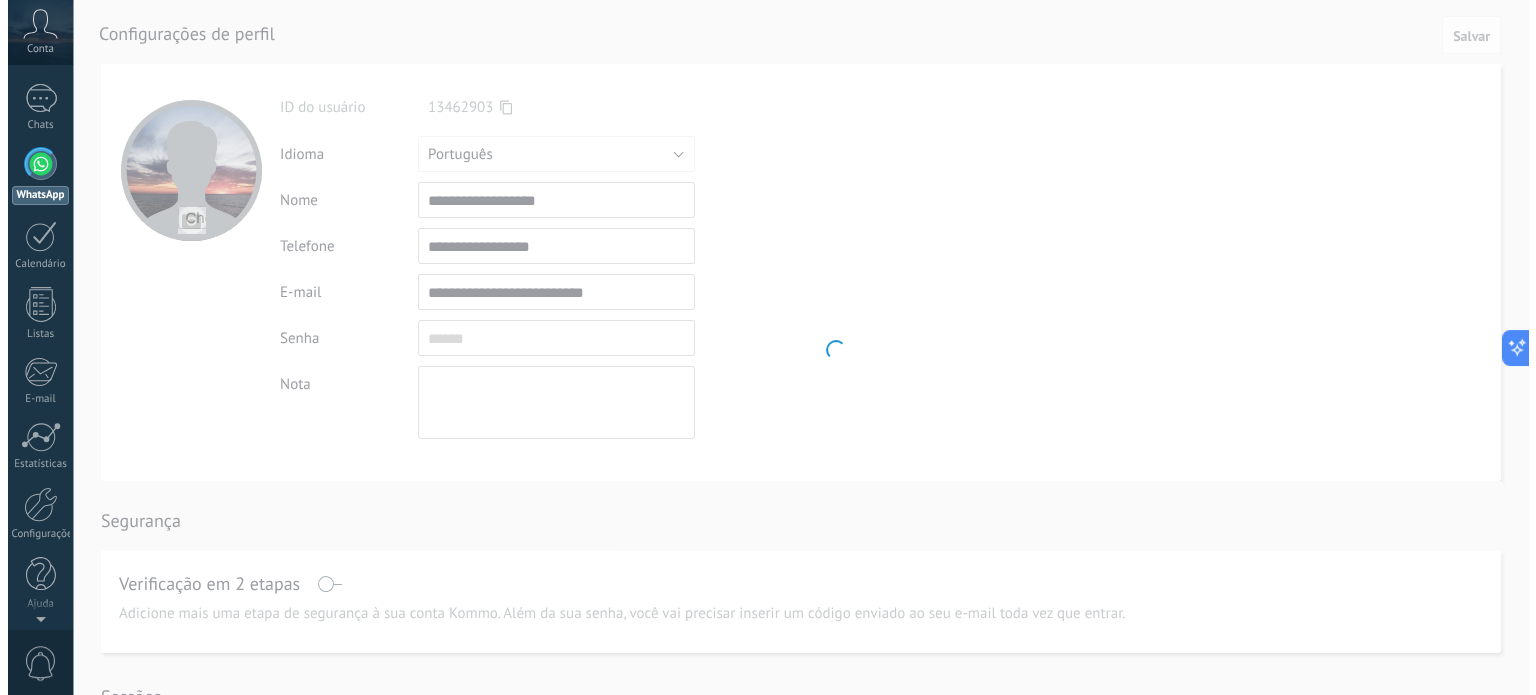 scroll, scrollTop: 0, scrollLeft: 0, axis: both 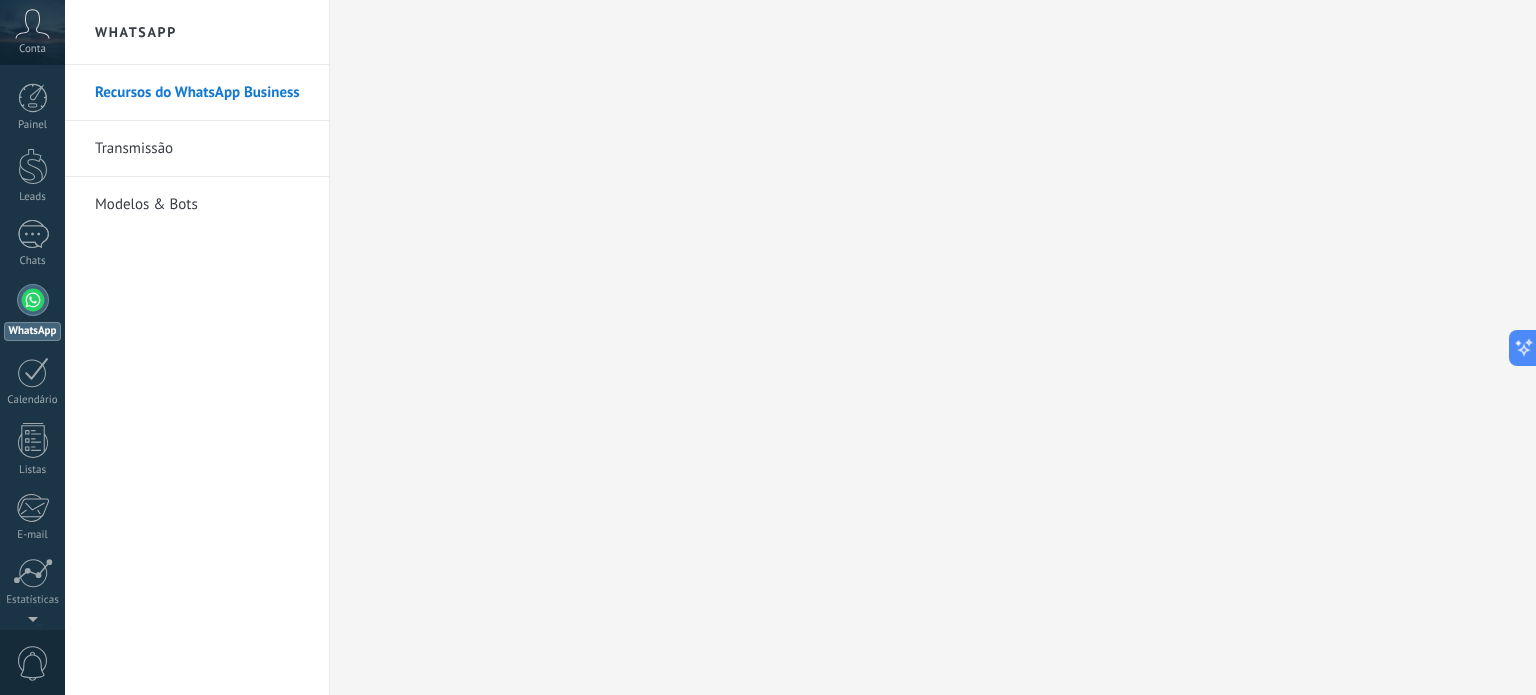 click at bounding box center [33, 300] 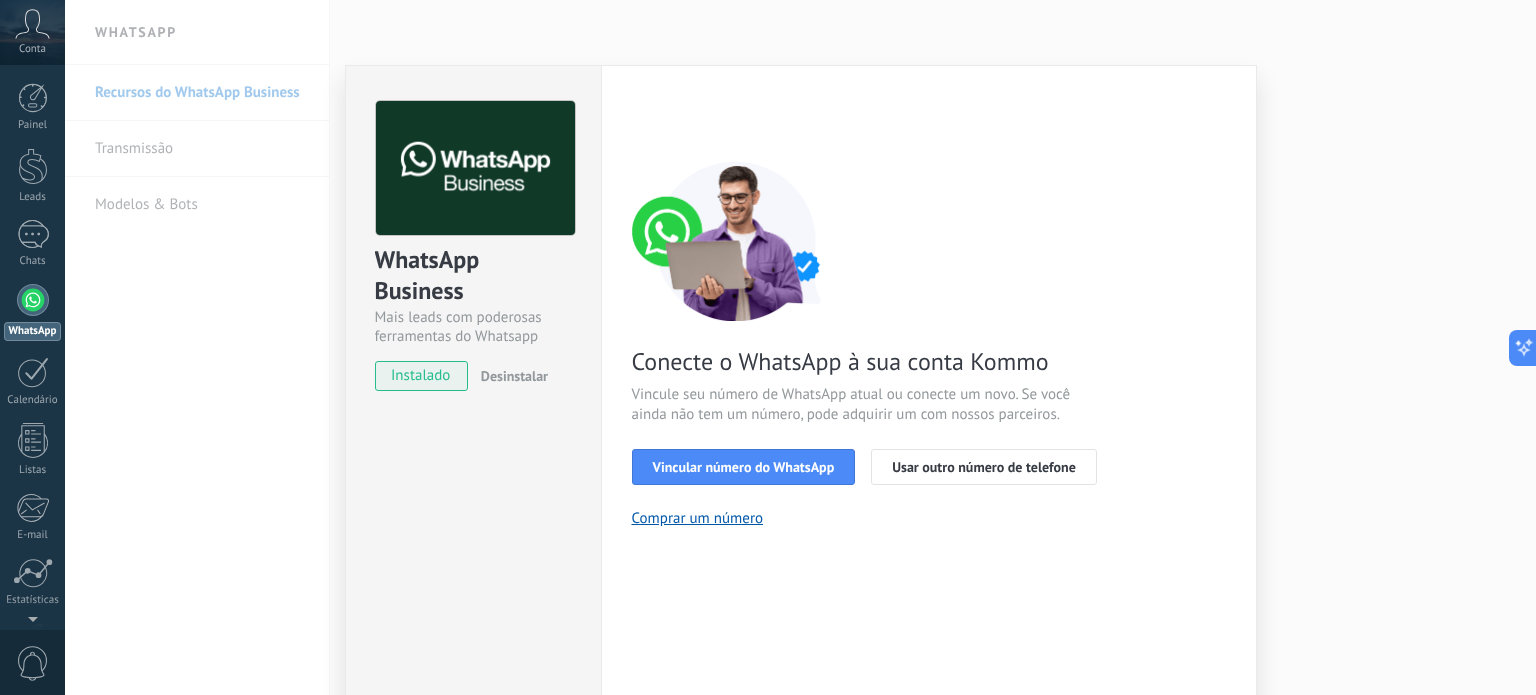 click on "WhatsApp Business Mais leads com poderosas ferramentas do Whatsapp instalado Desinstalar" at bounding box center [473, 410] 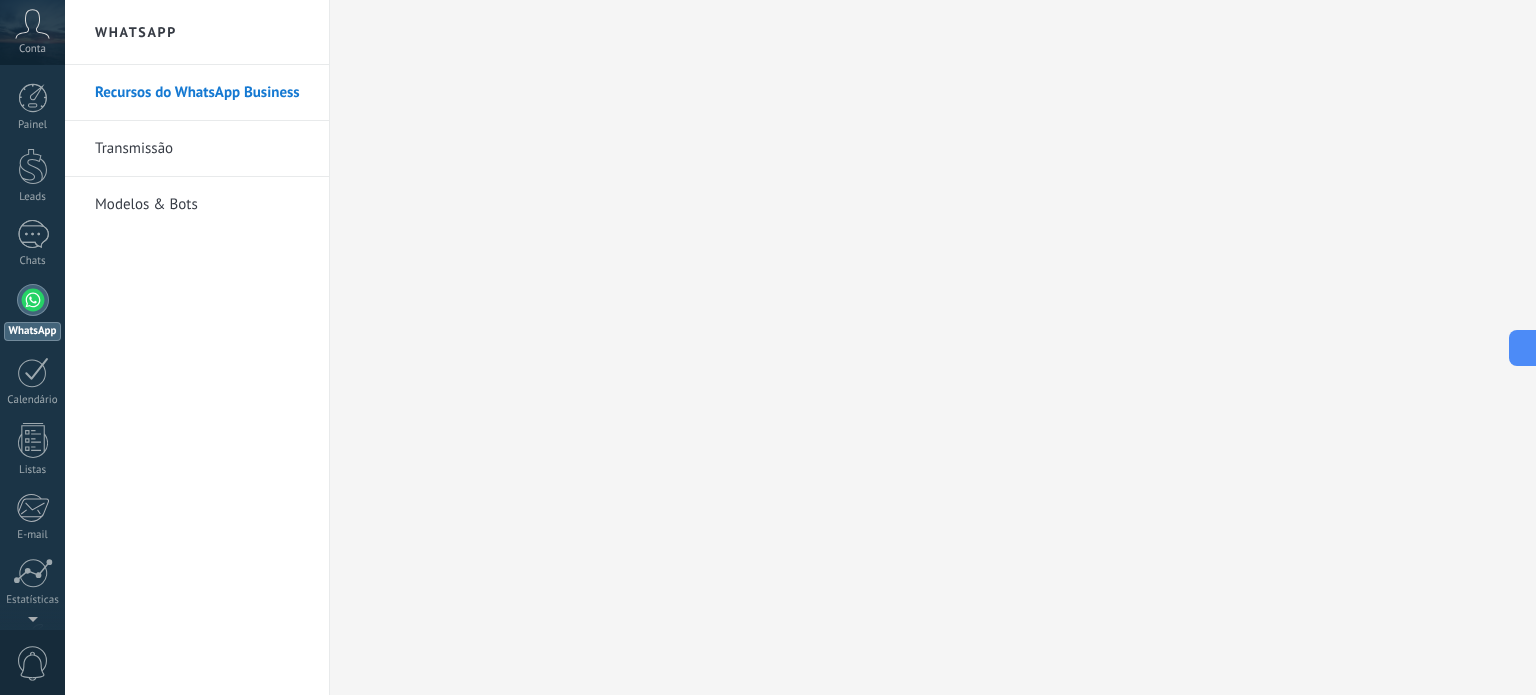 click on "Transmissão" at bounding box center [202, 149] 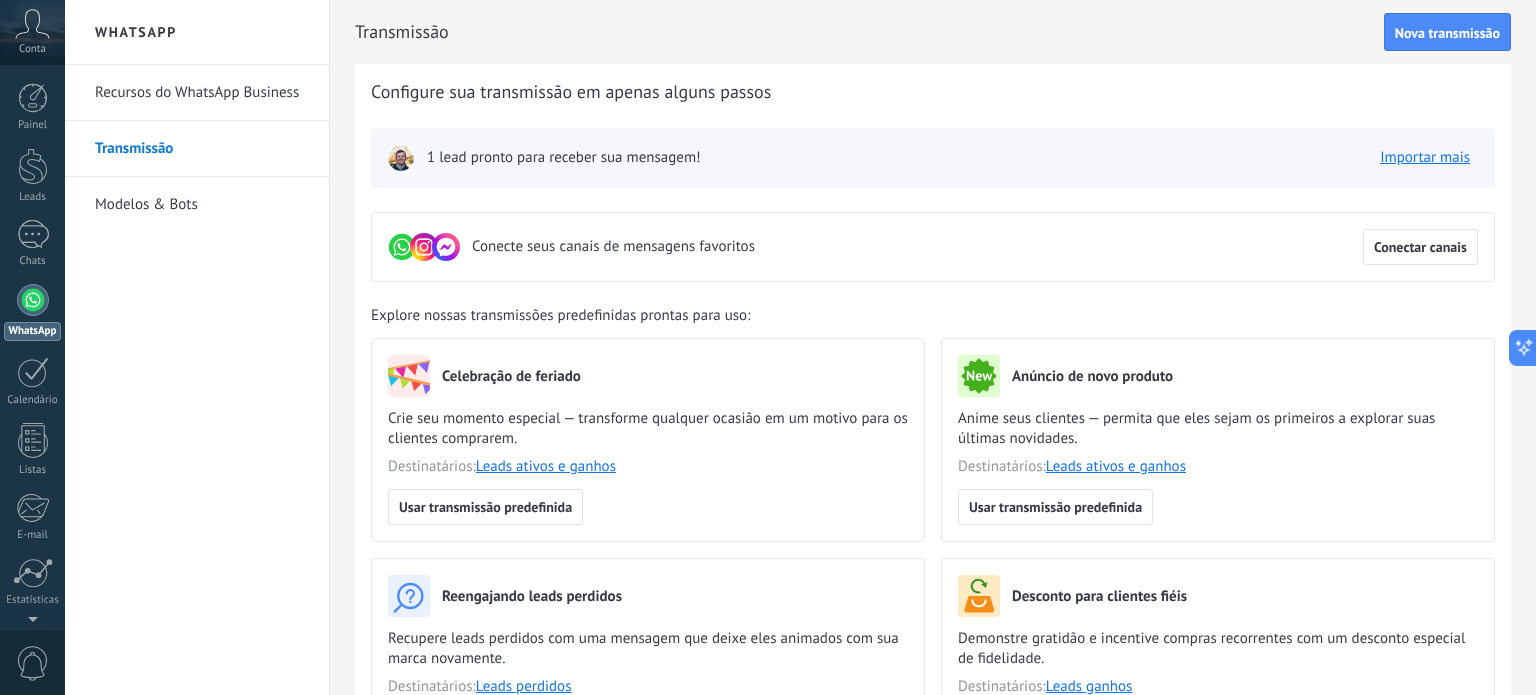 click at bounding box center [32, 24] 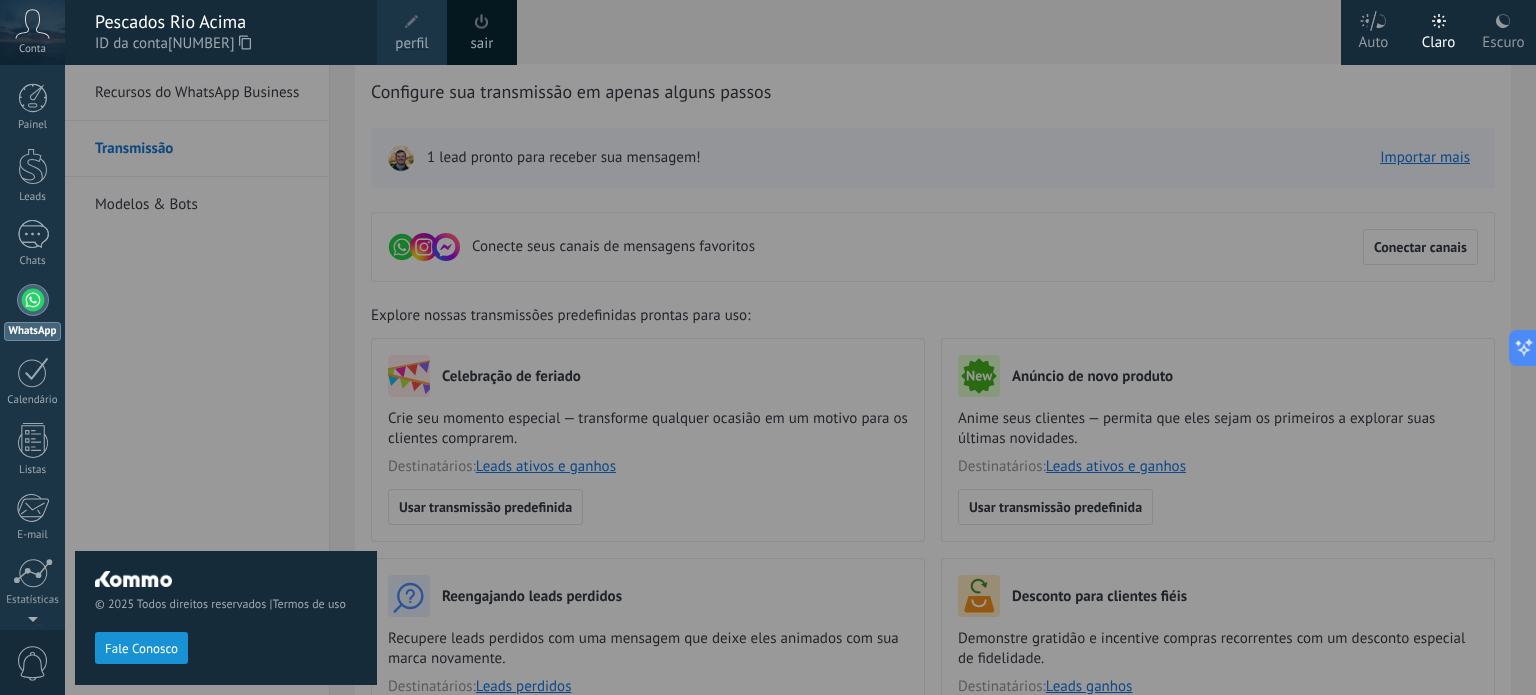 click on "Pescados Rio Acima" at bounding box center [226, 22] 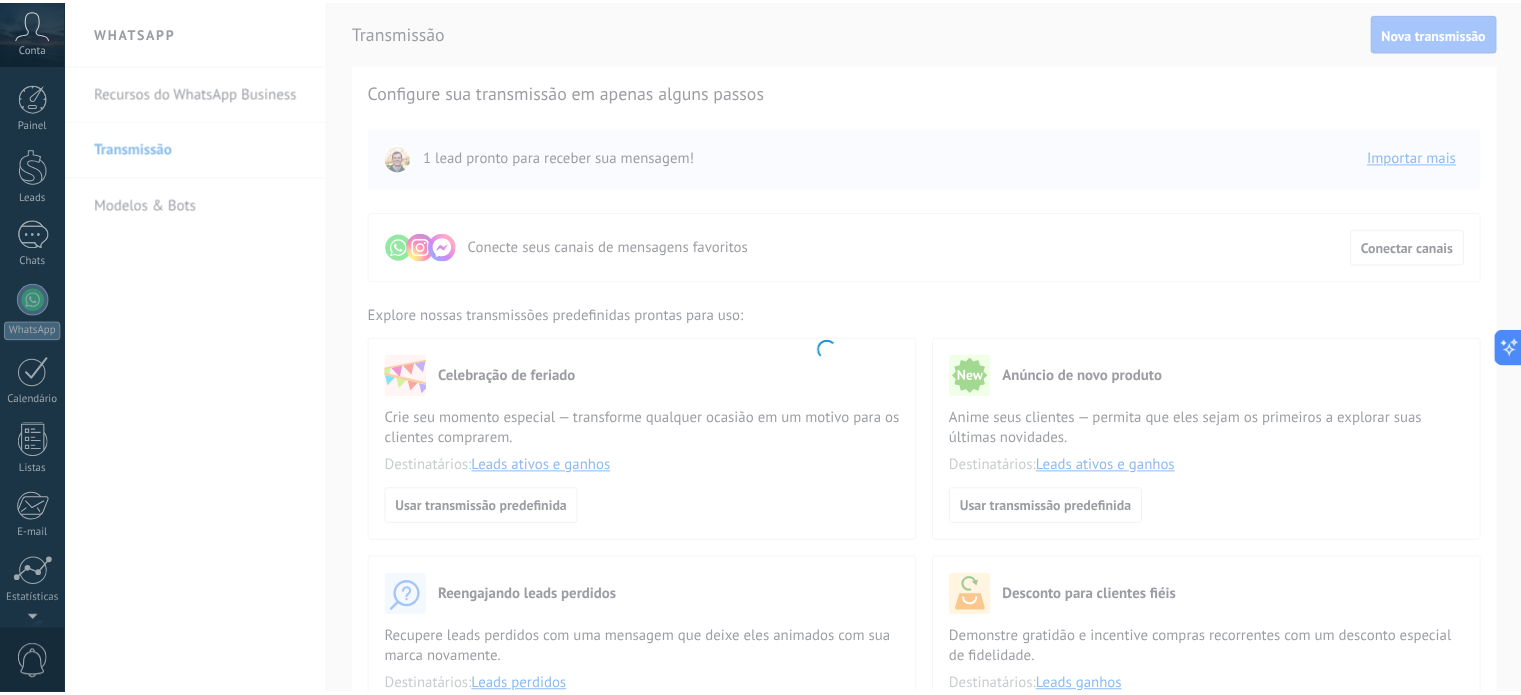 scroll, scrollTop: 136, scrollLeft: 0, axis: vertical 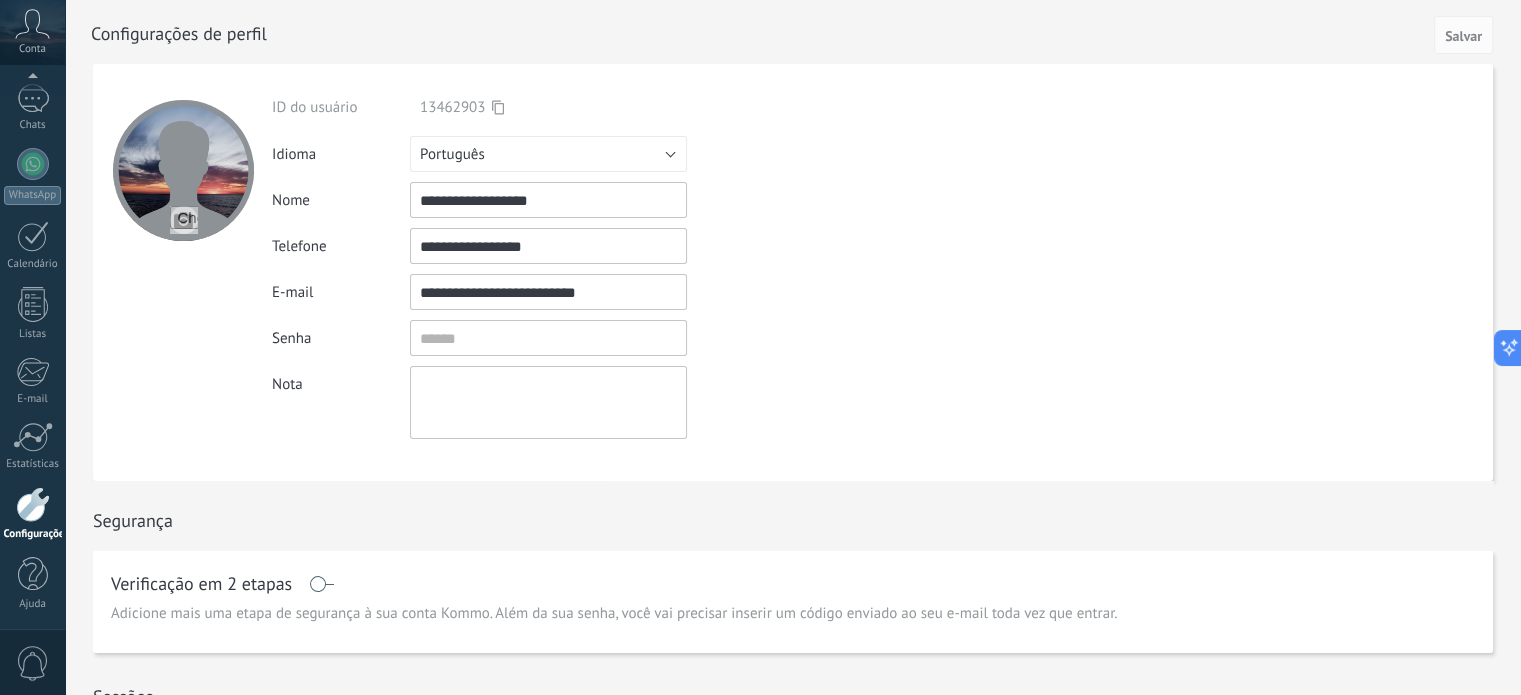 click at bounding box center [184, 220] 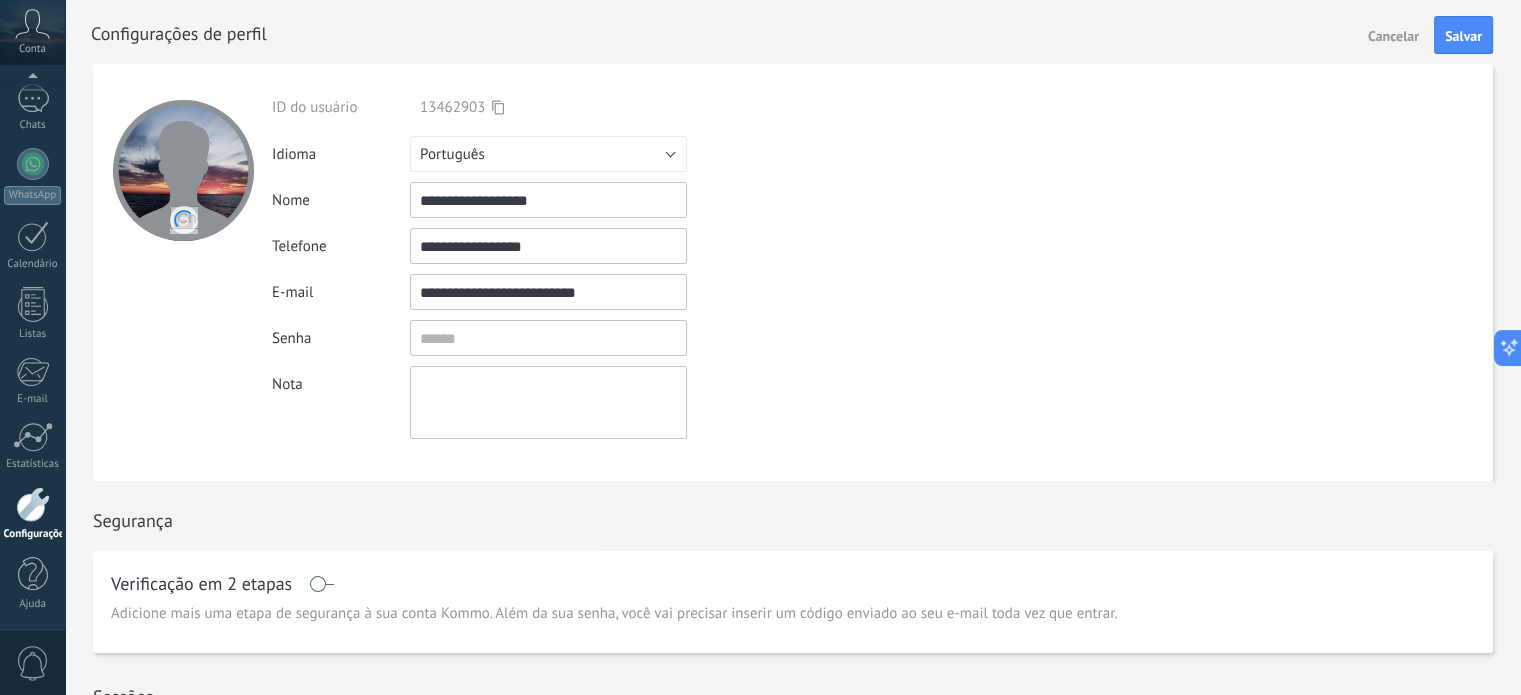 scroll, scrollTop: 0, scrollLeft: 0, axis: both 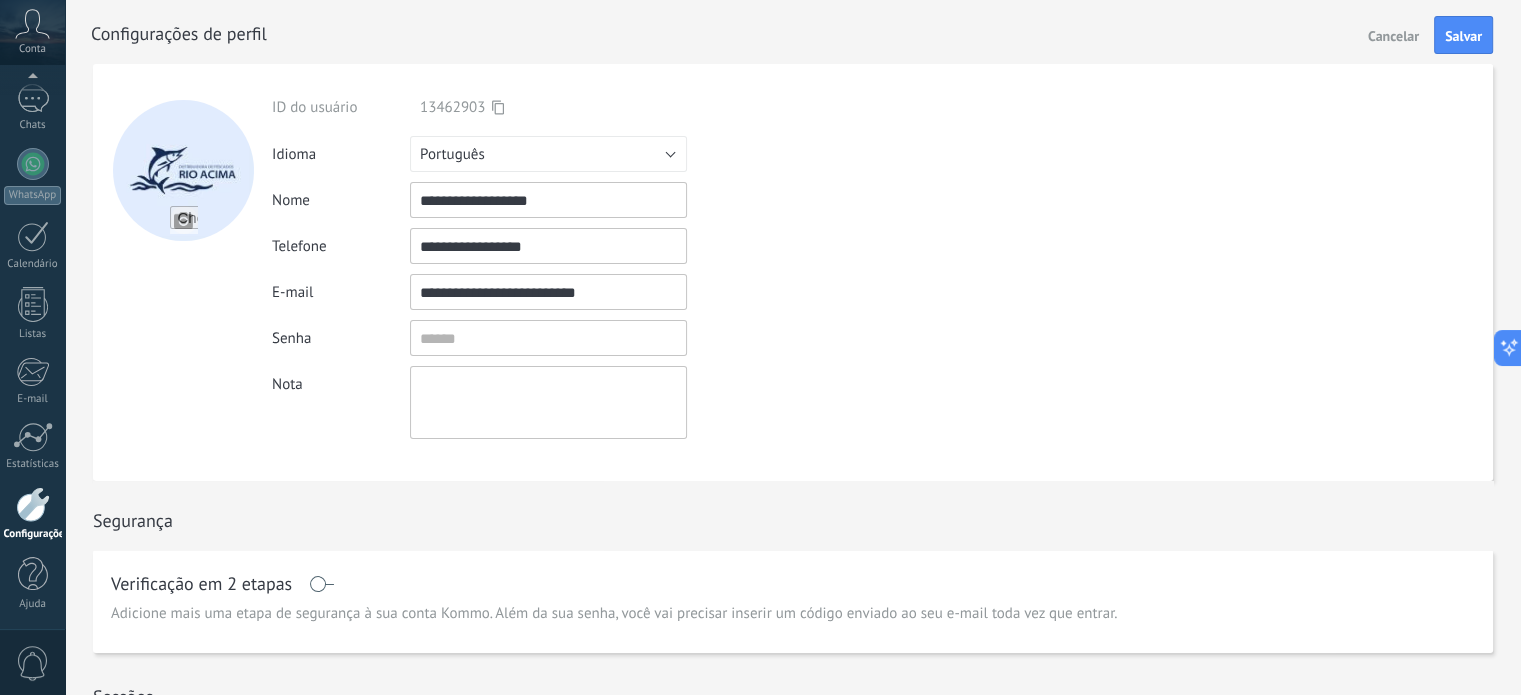 click at bounding box center [183, 170] 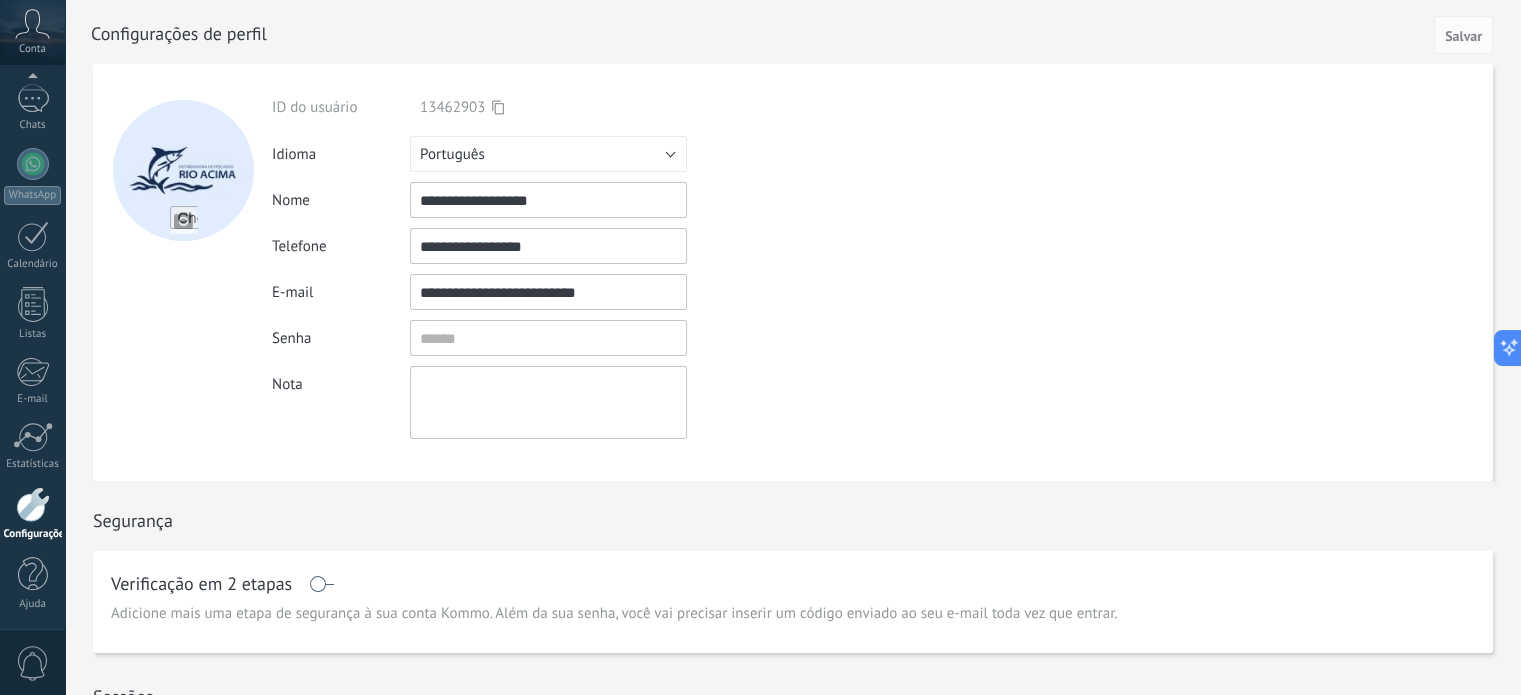 click at bounding box center [183, 170] 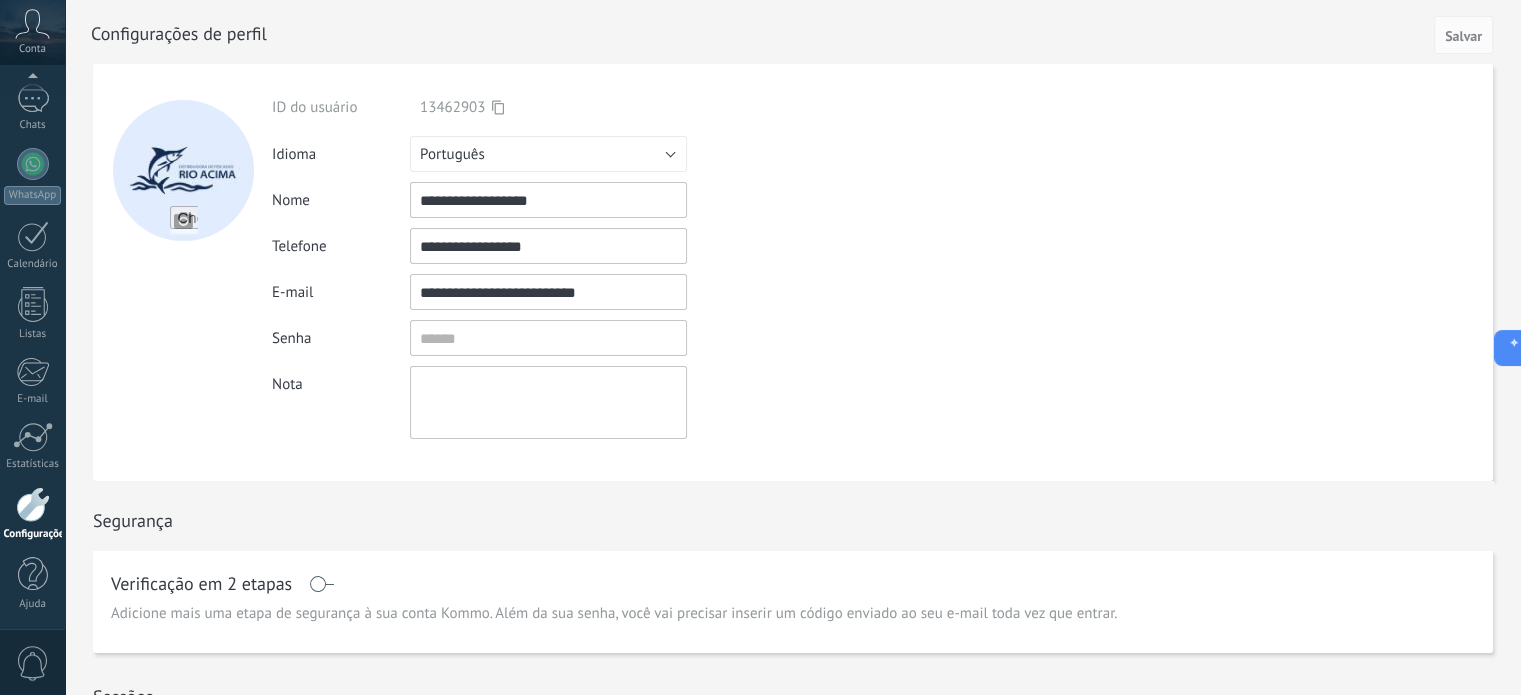click at bounding box center (184, 220) 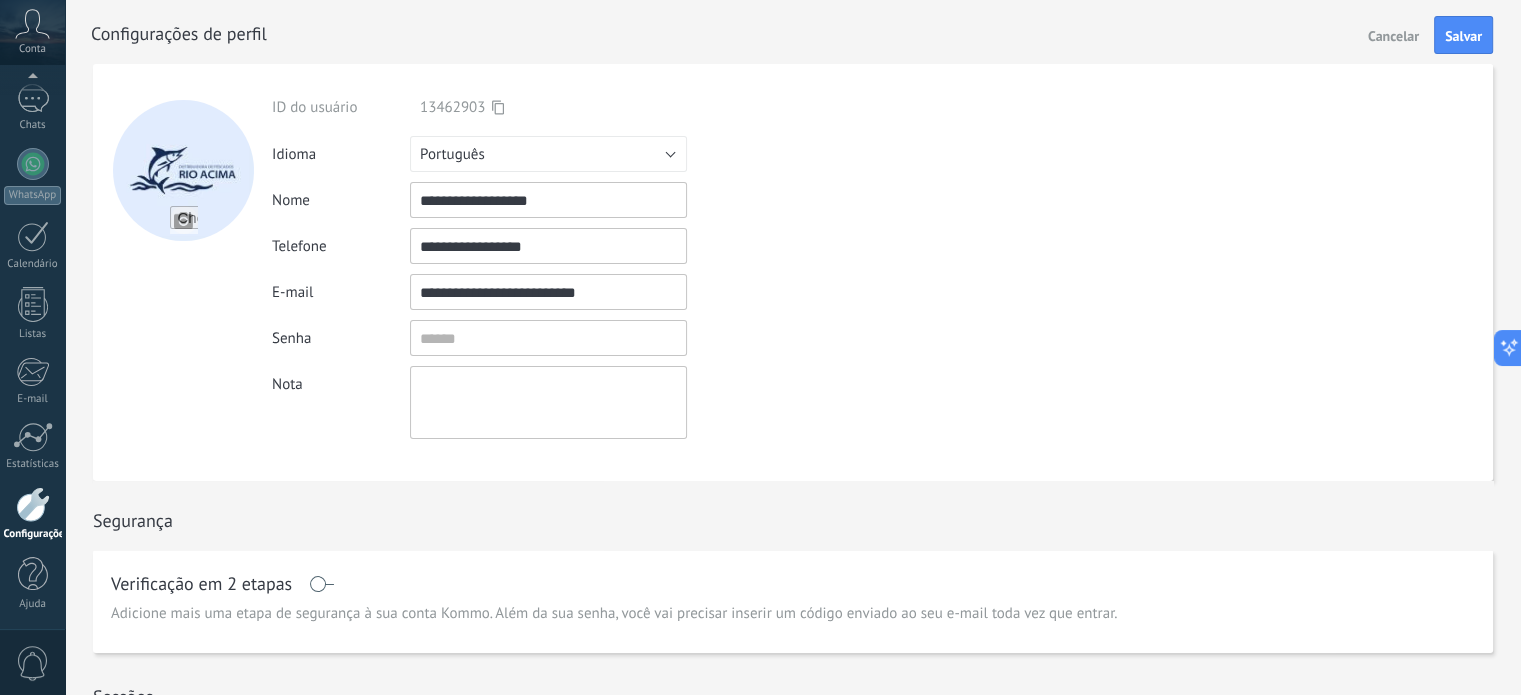click at bounding box center [183, 170] 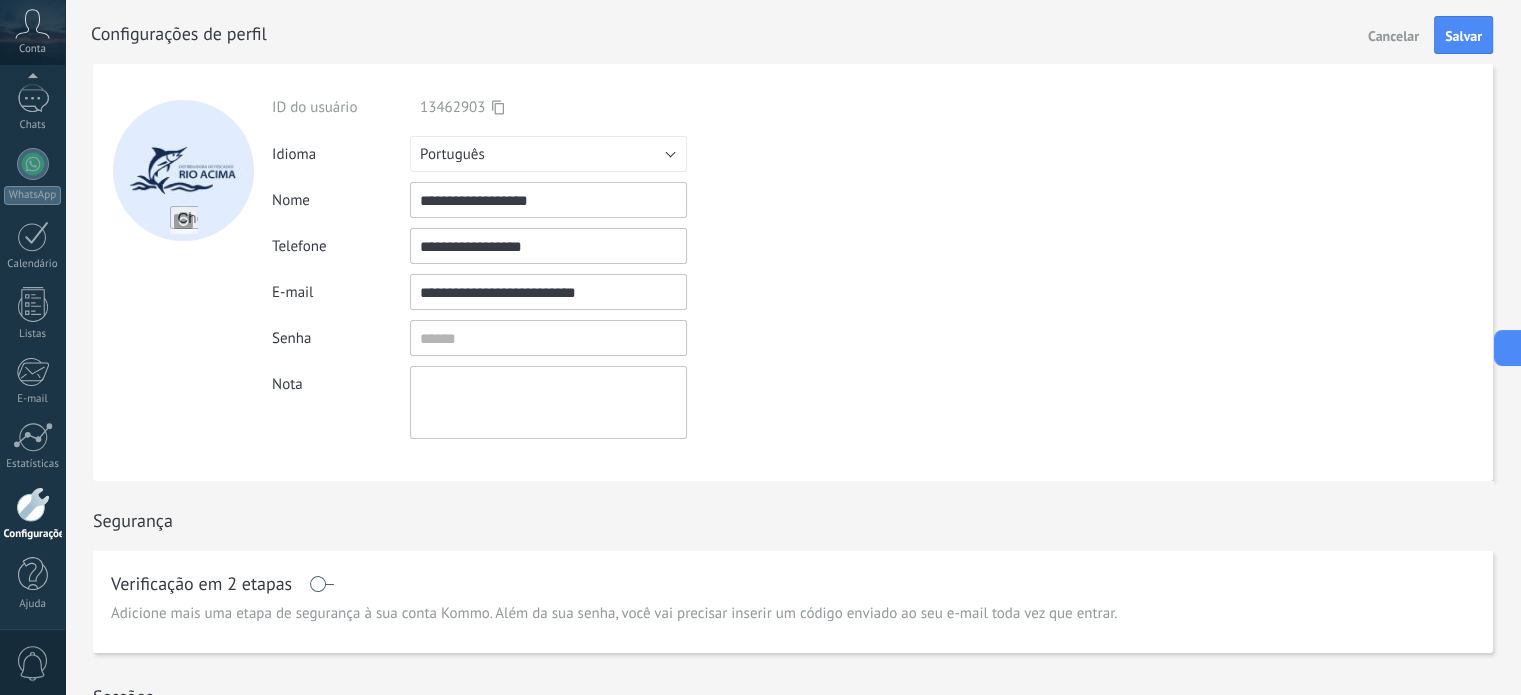click at bounding box center (184, 220) 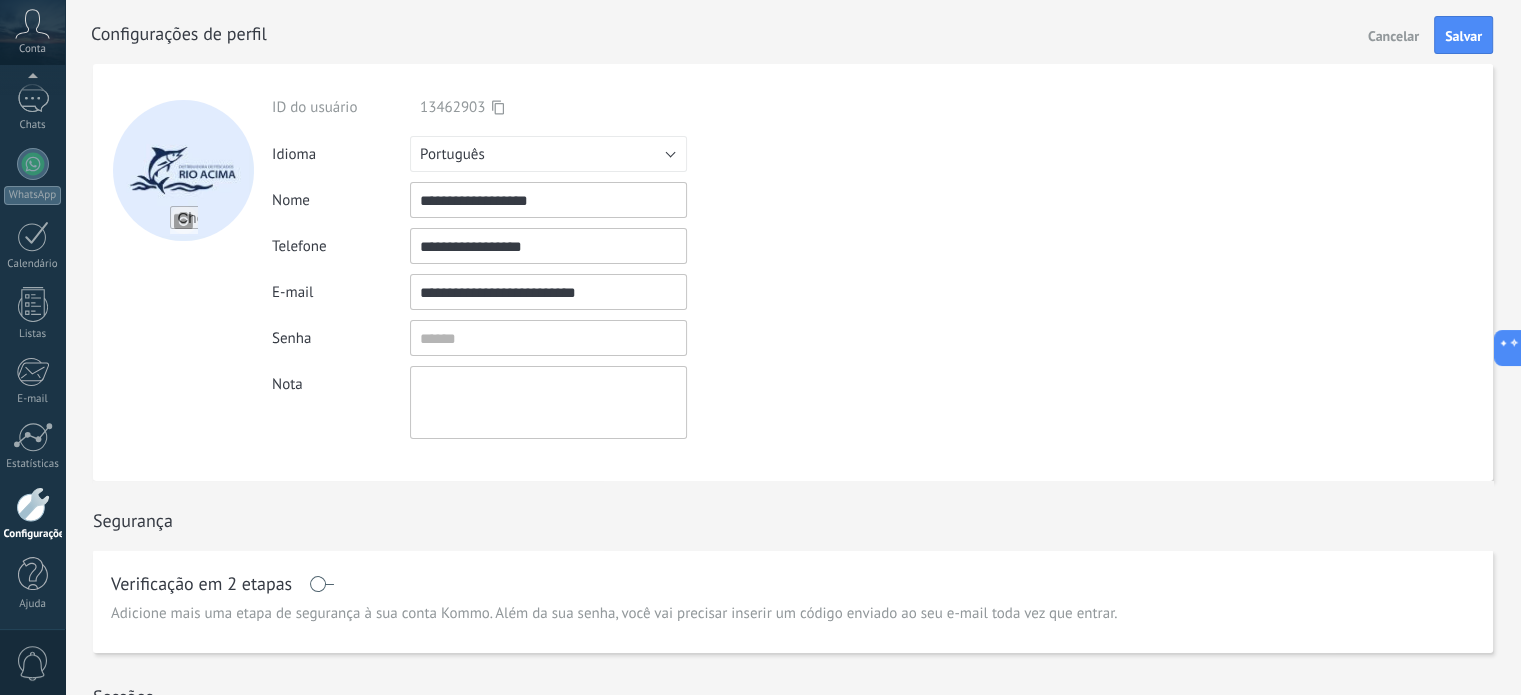 type on "**********" 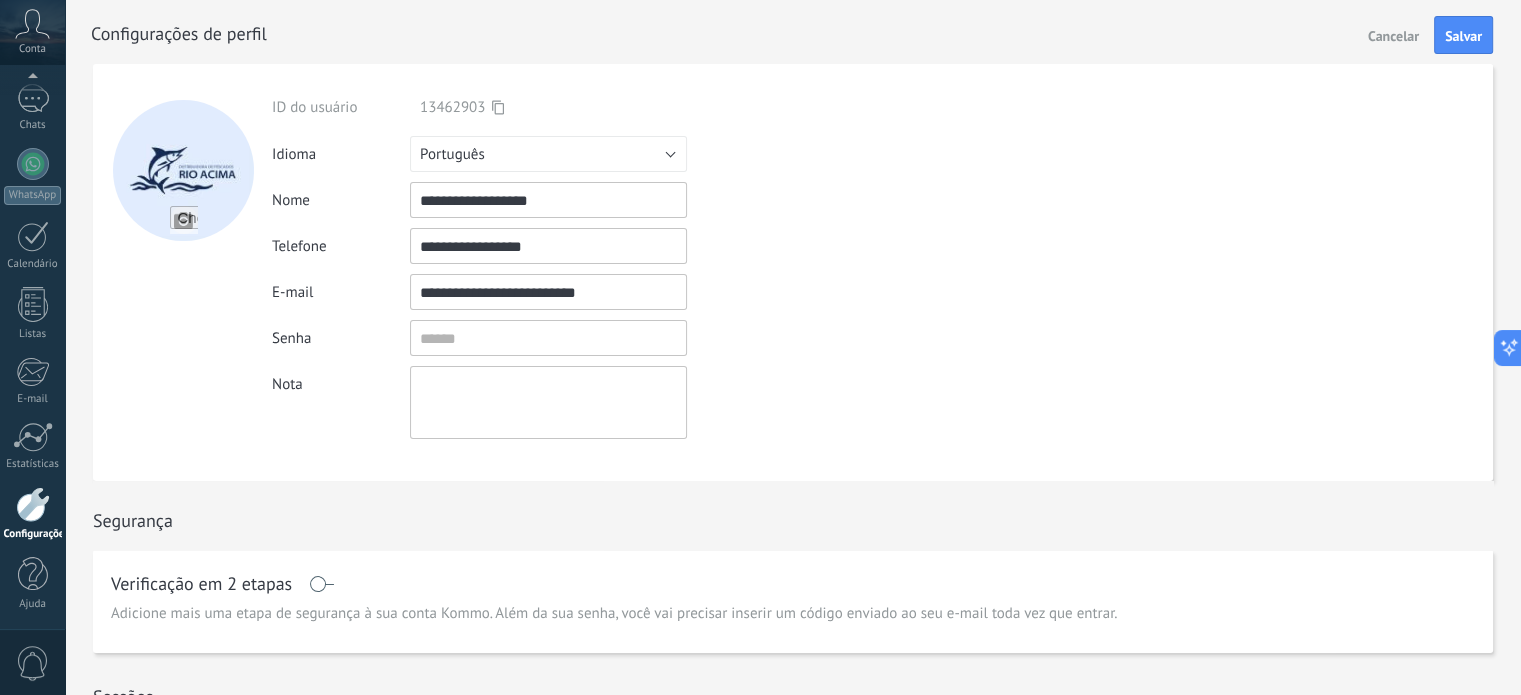 click at bounding box center [182, 272] 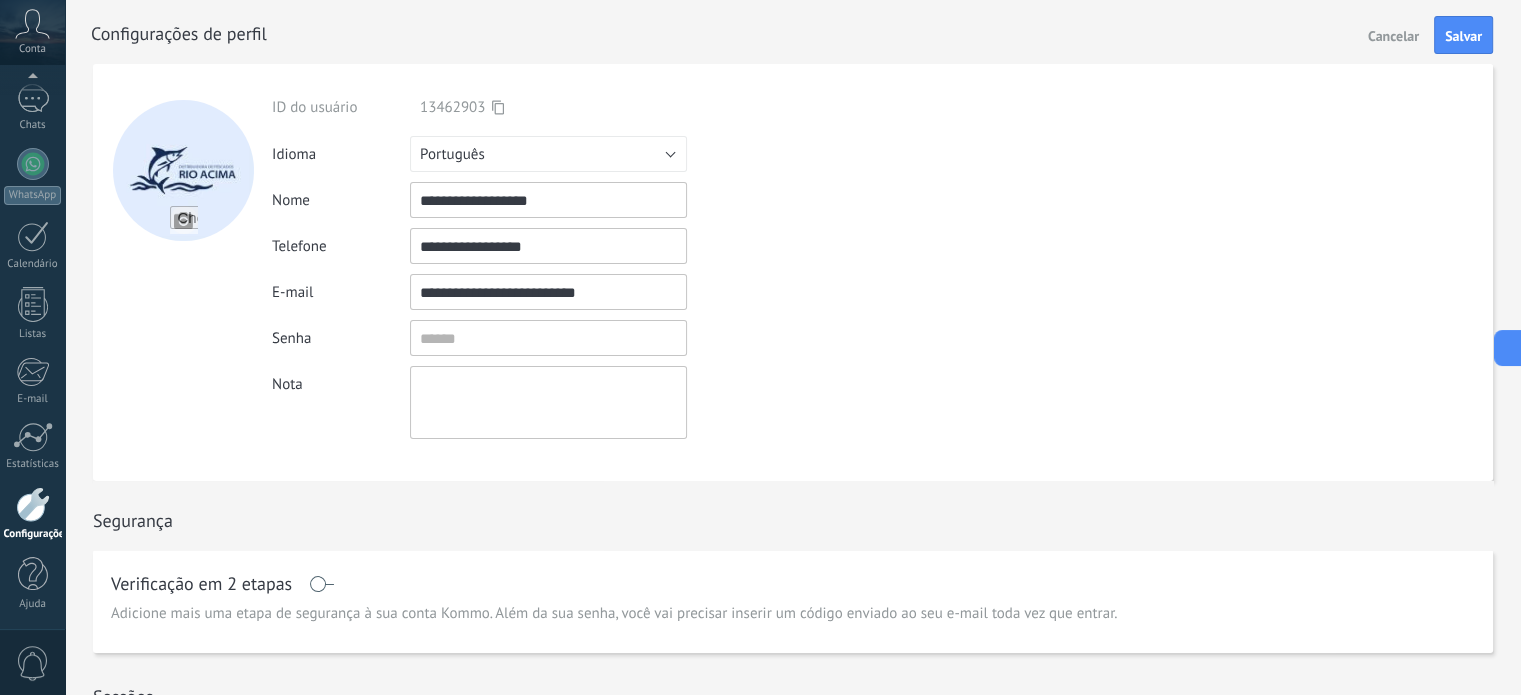click on "Telefone [PHONE]" at bounding box center (588, 246) 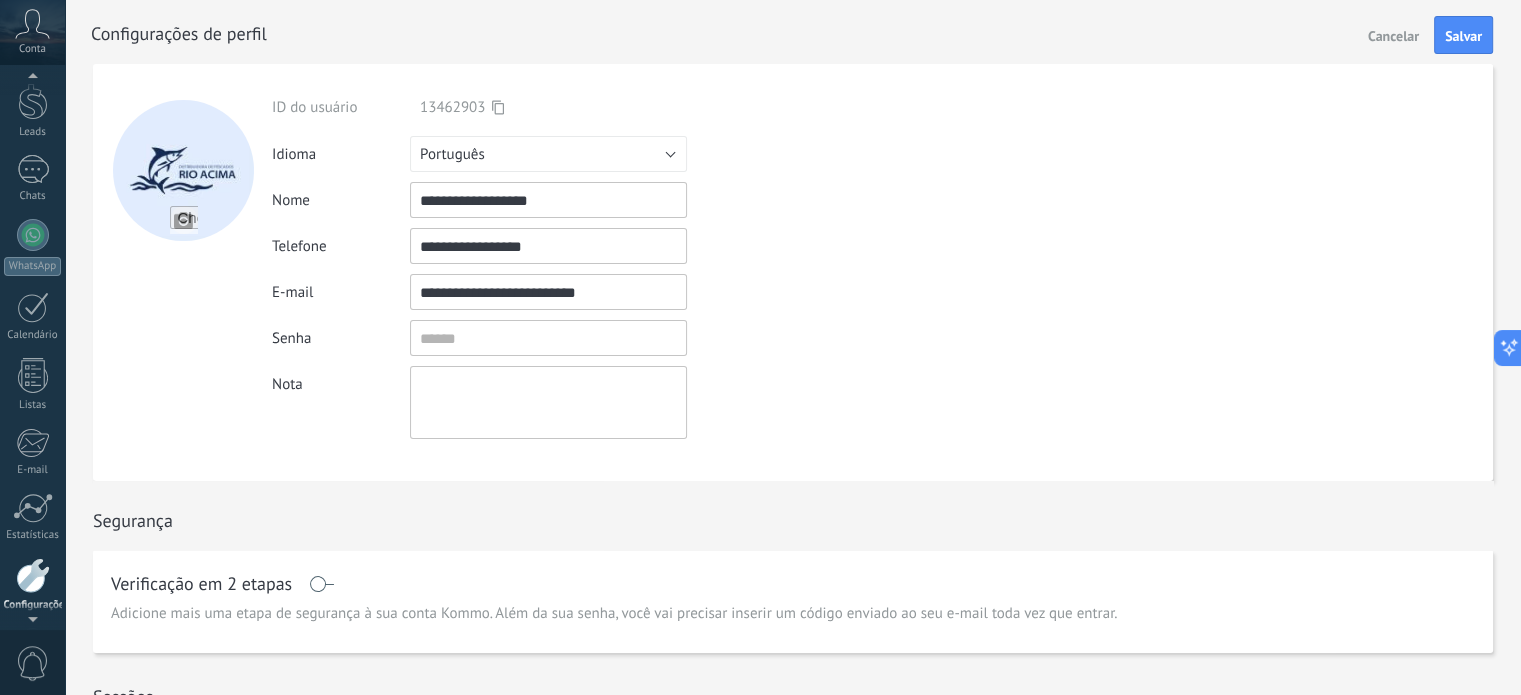 scroll, scrollTop: 30, scrollLeft: 0, axis: vertical 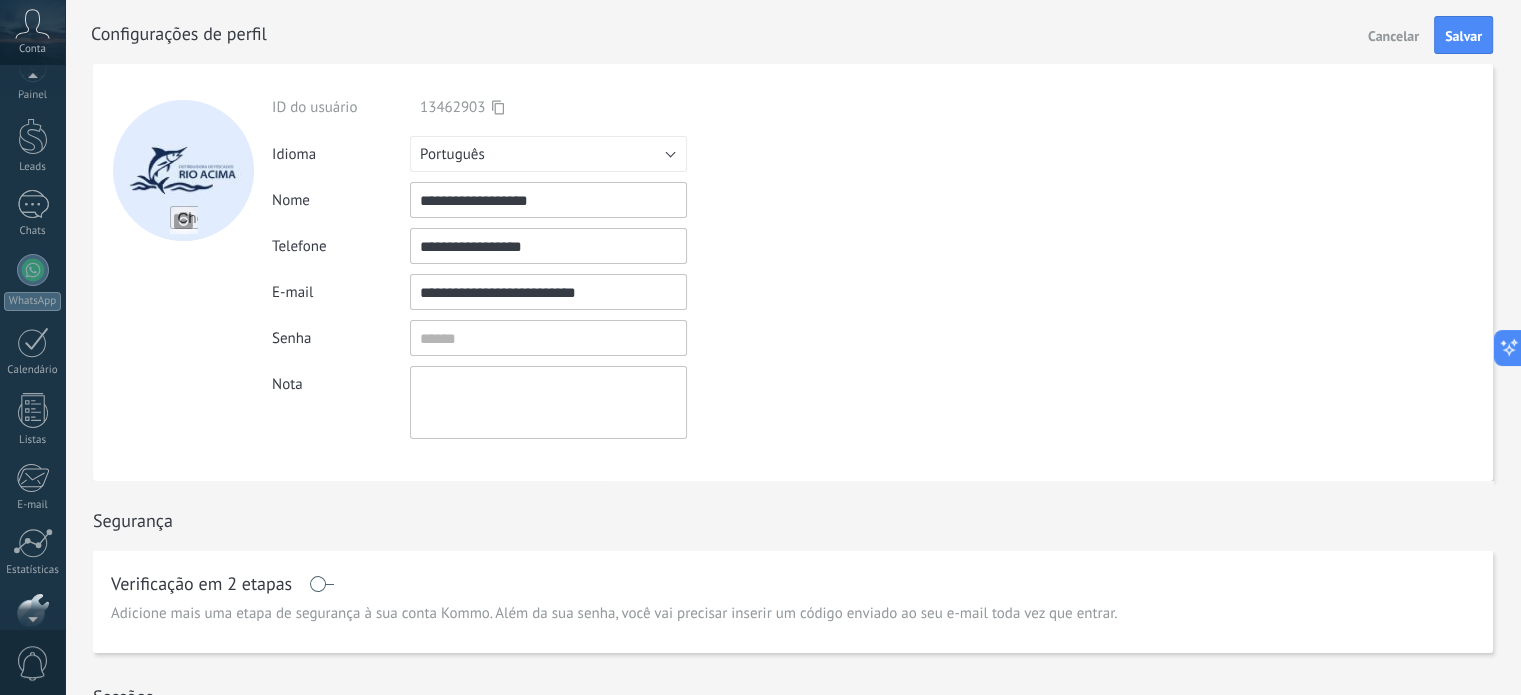 click at bounding box center (32, 80) 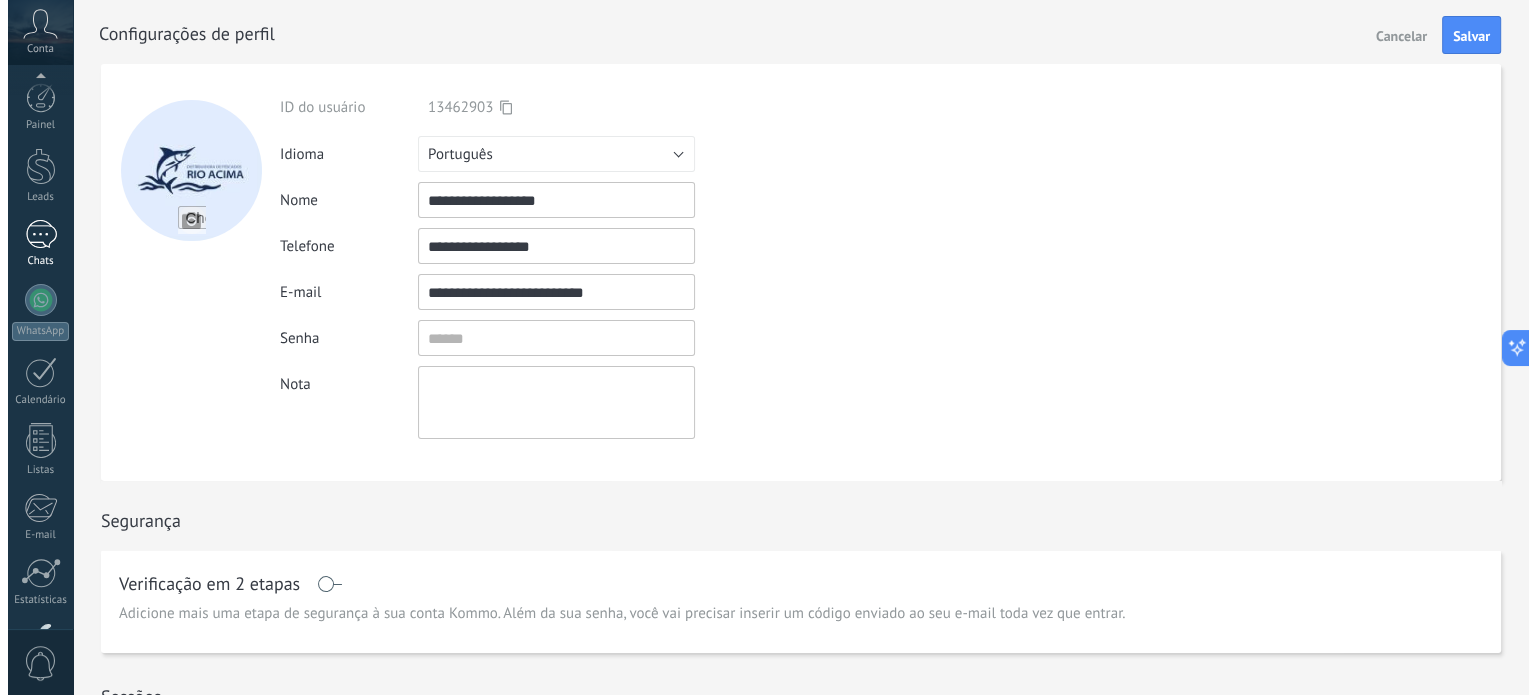 scroll, scrollTop: 136, scrollLeft: 0, axis: vertical 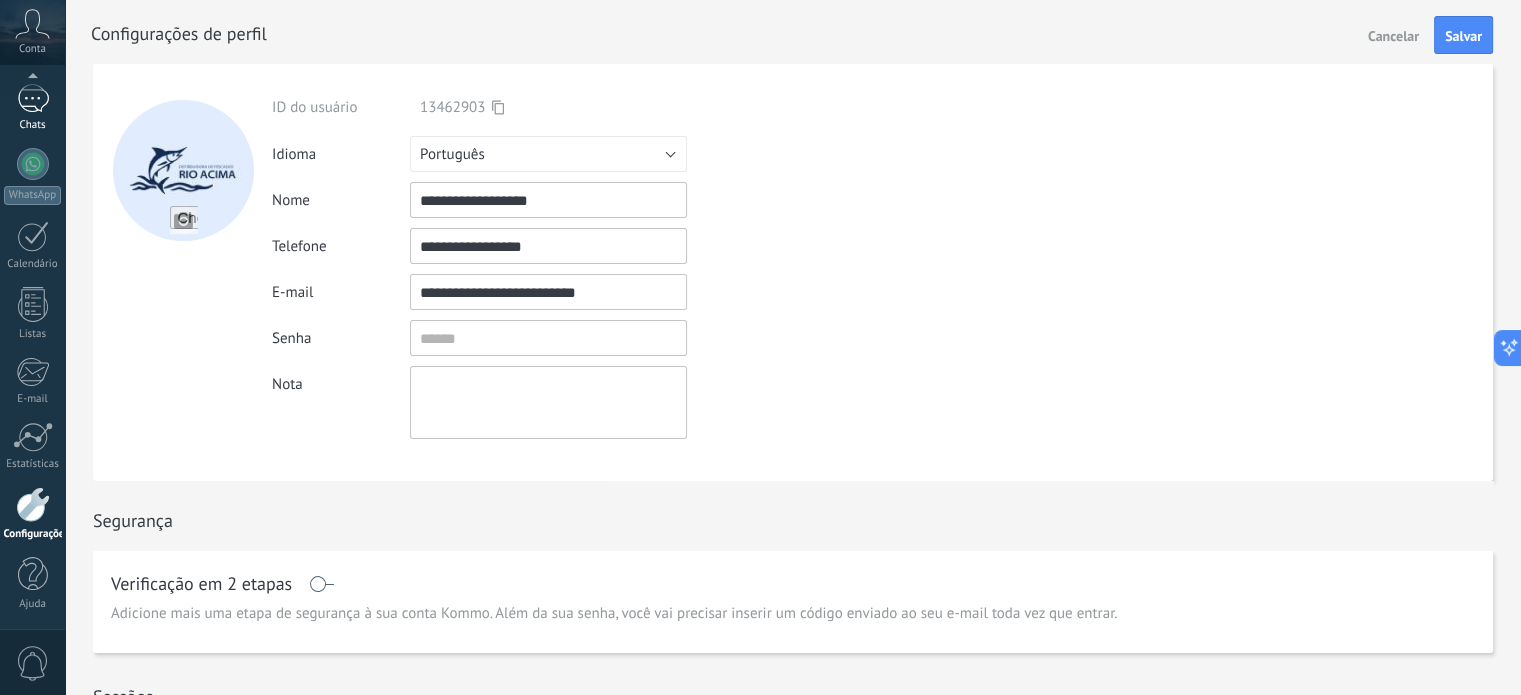 click on "1" at bounding box center (33, 98) 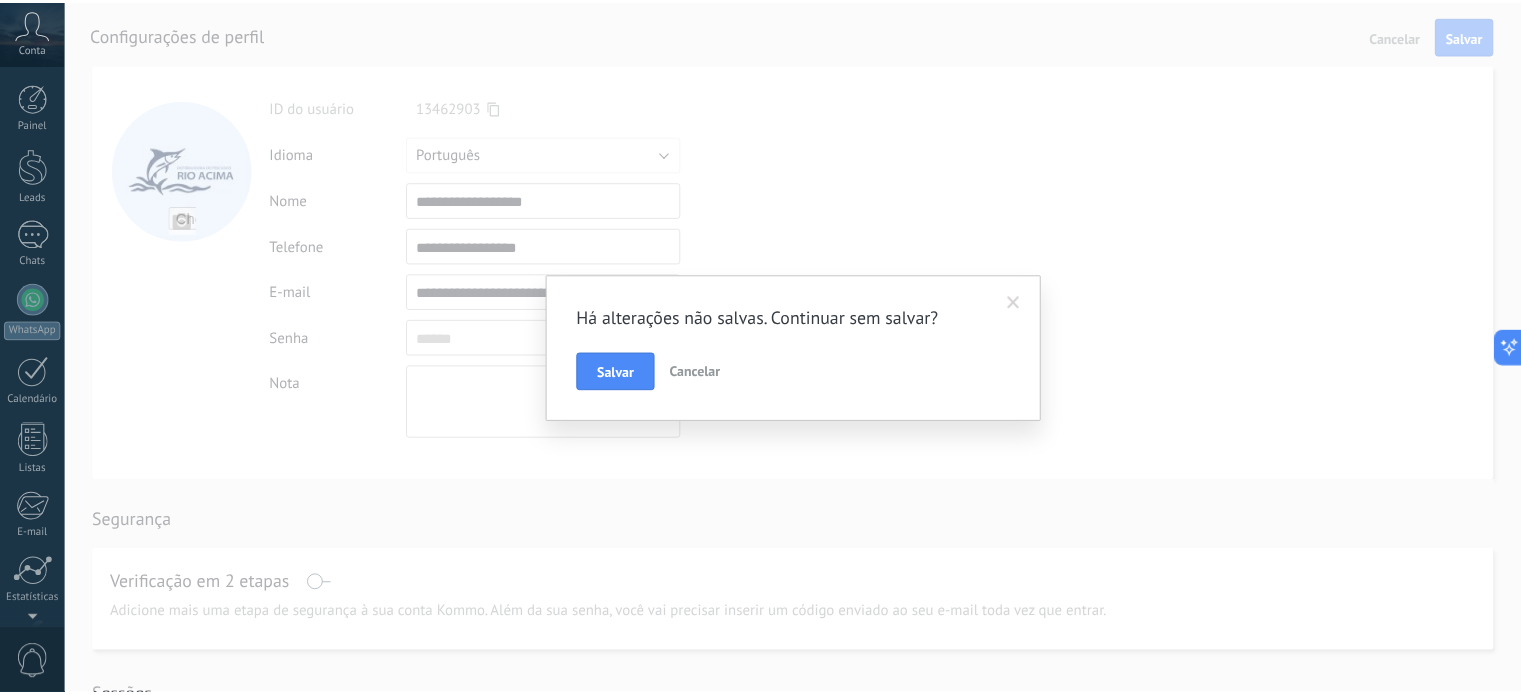 scroll, scrollTop: 136, scrollLeft: 0, axis: vertical 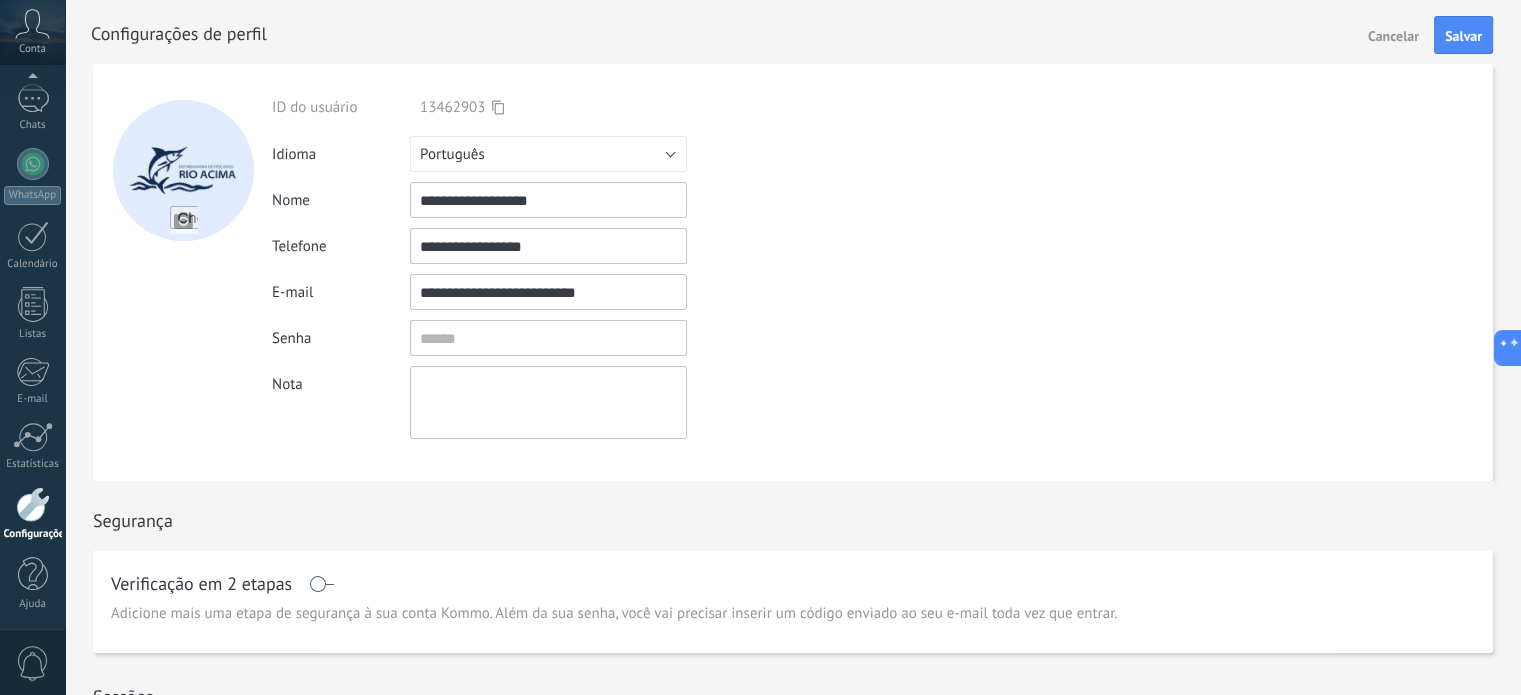 click at bounding box center (548, 402) 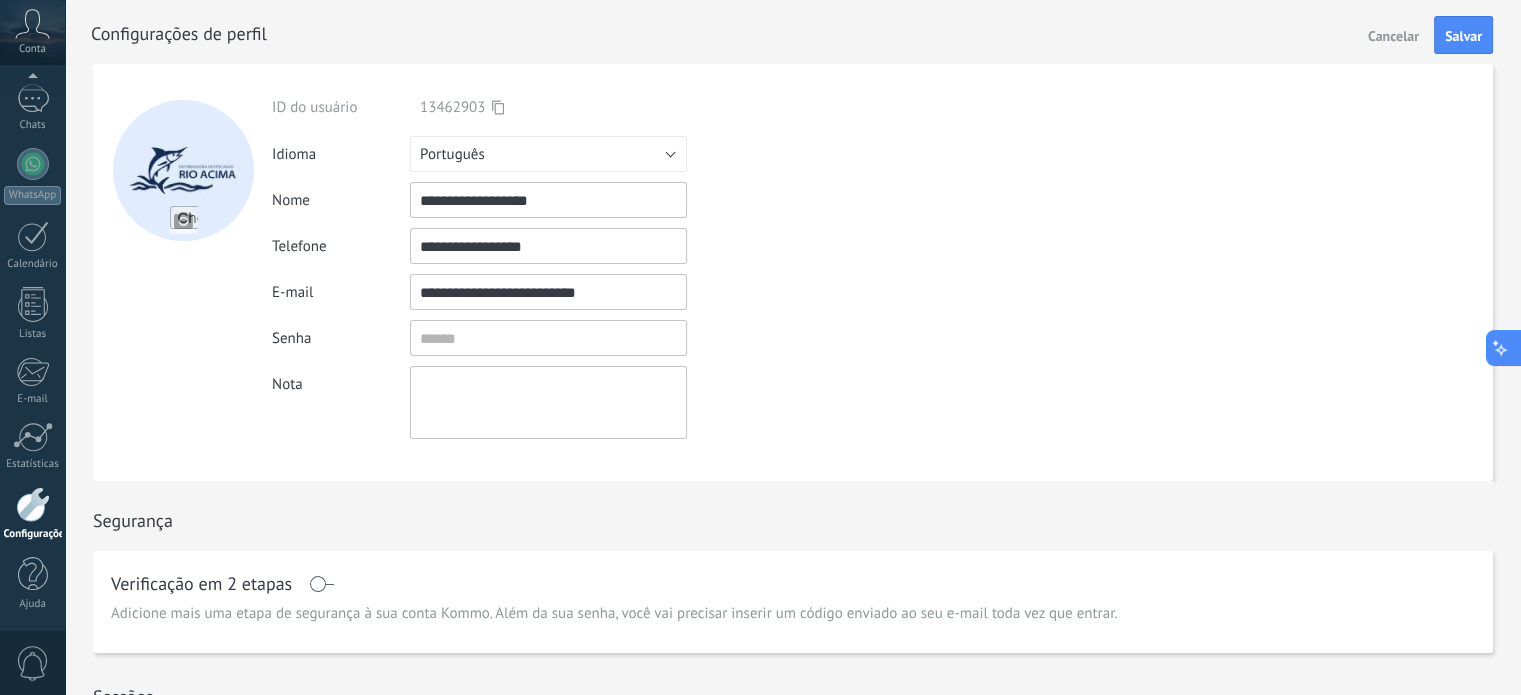click at bounding box center (1501, 347) 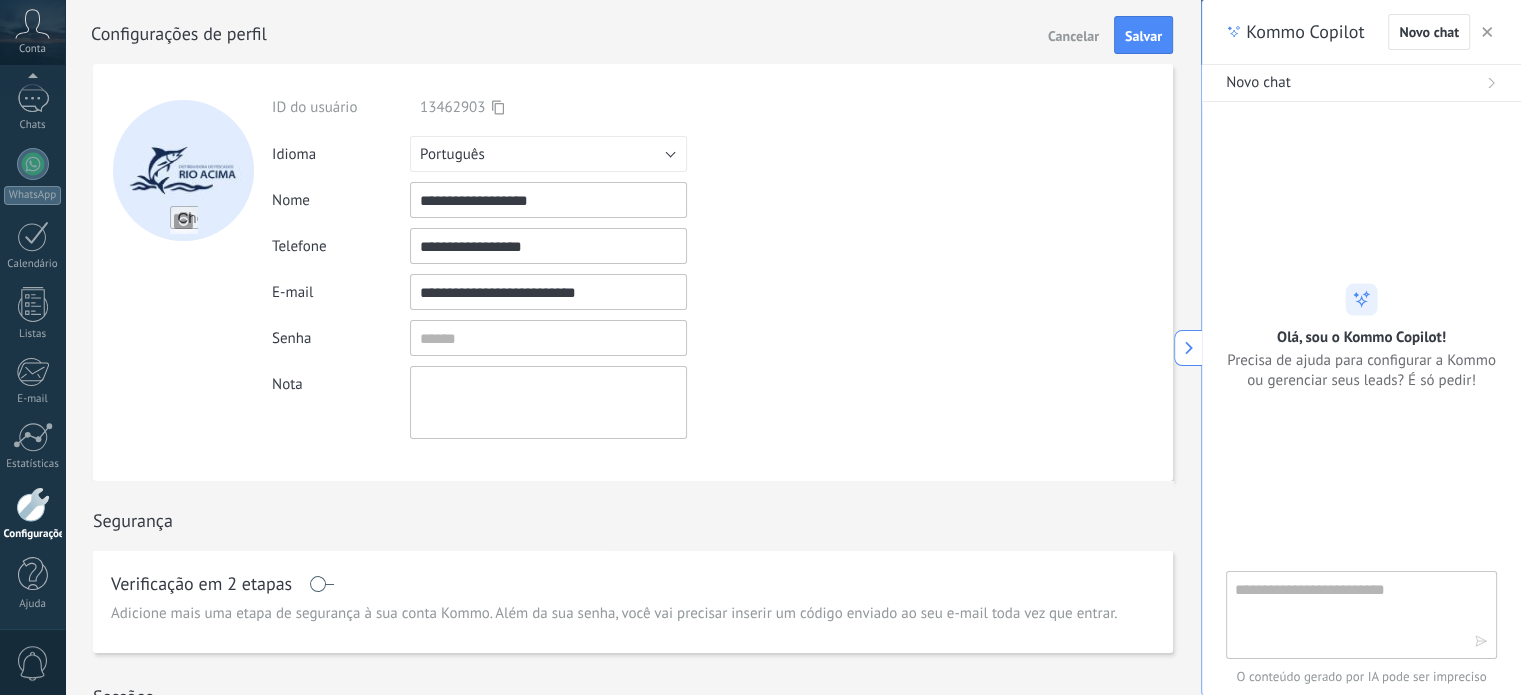 click at bounding box center (1347, 614) 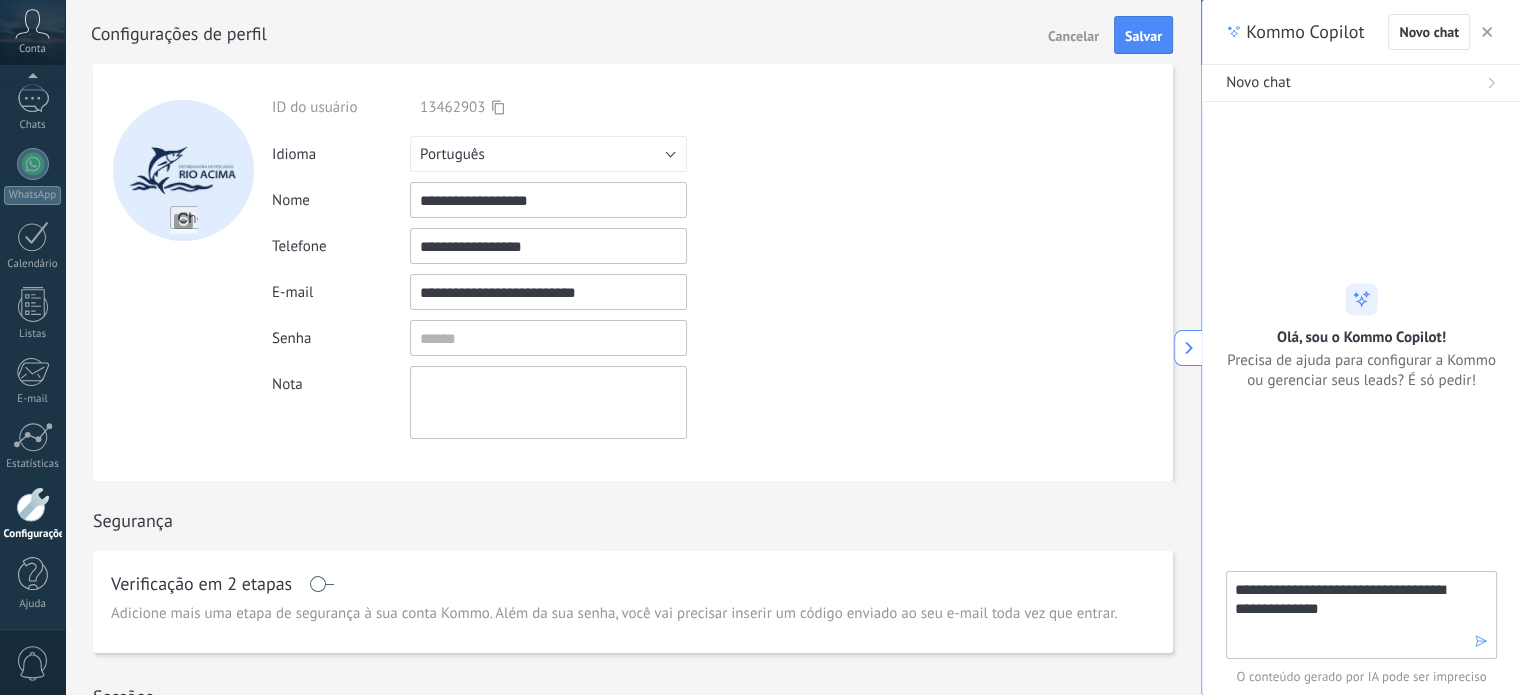 click at bounding box center [1481, 641] 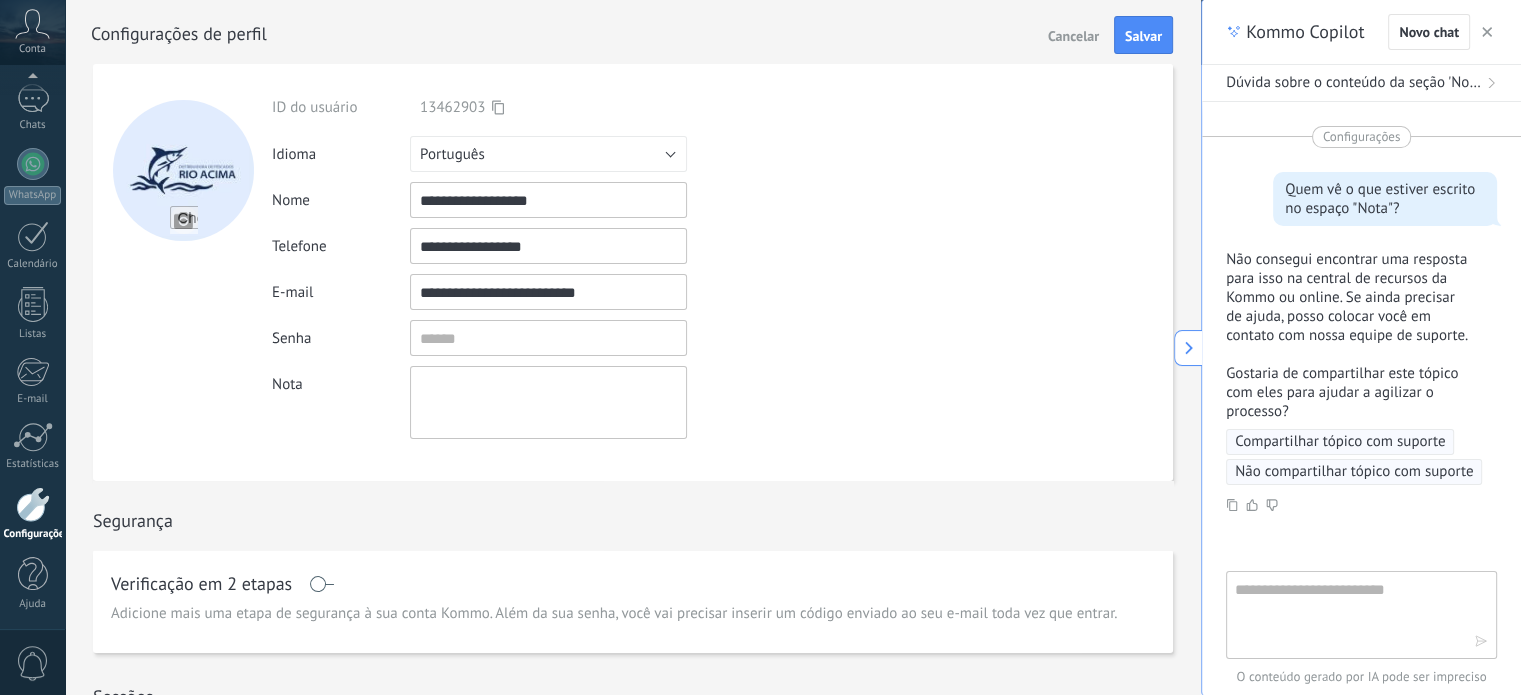 scroll, scrollTop: 56, scrollLeft: 0, axis: vertical 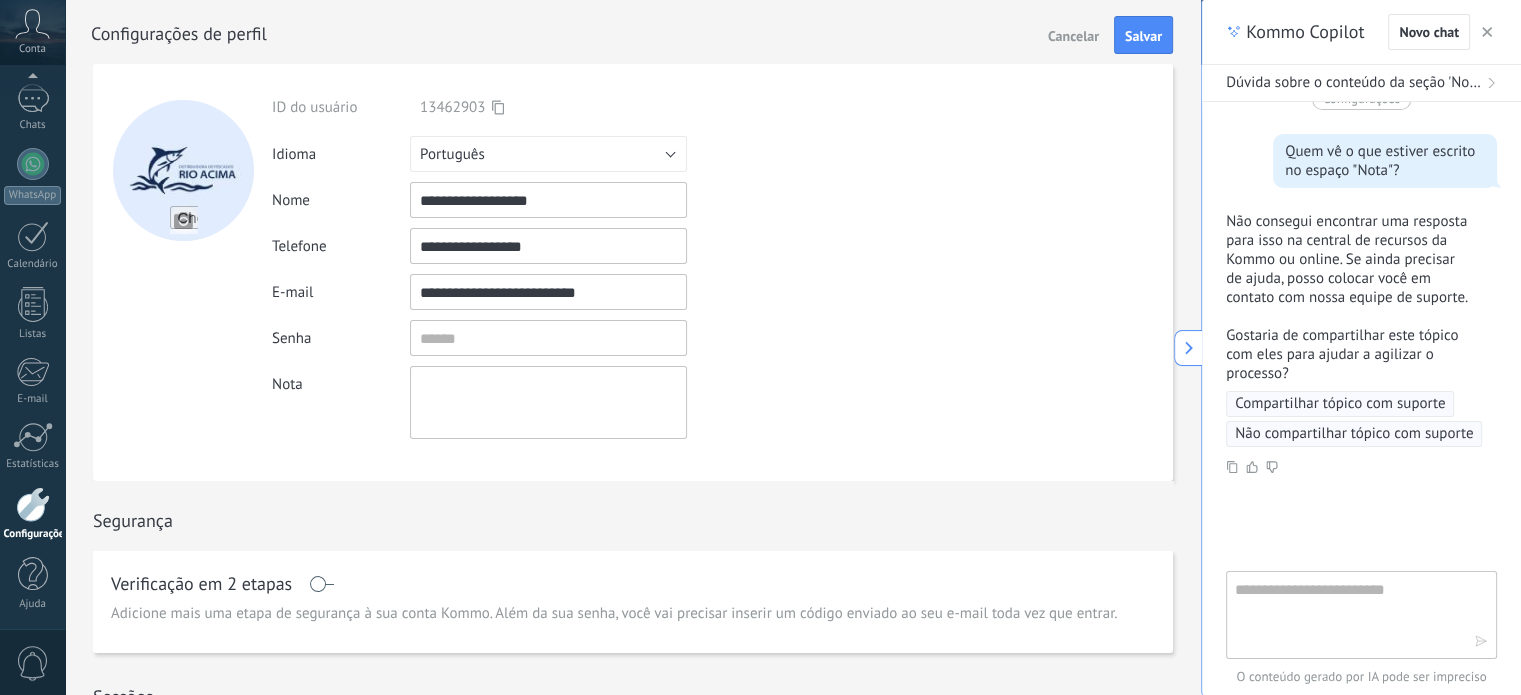 click at bounding box center [1347, 614] 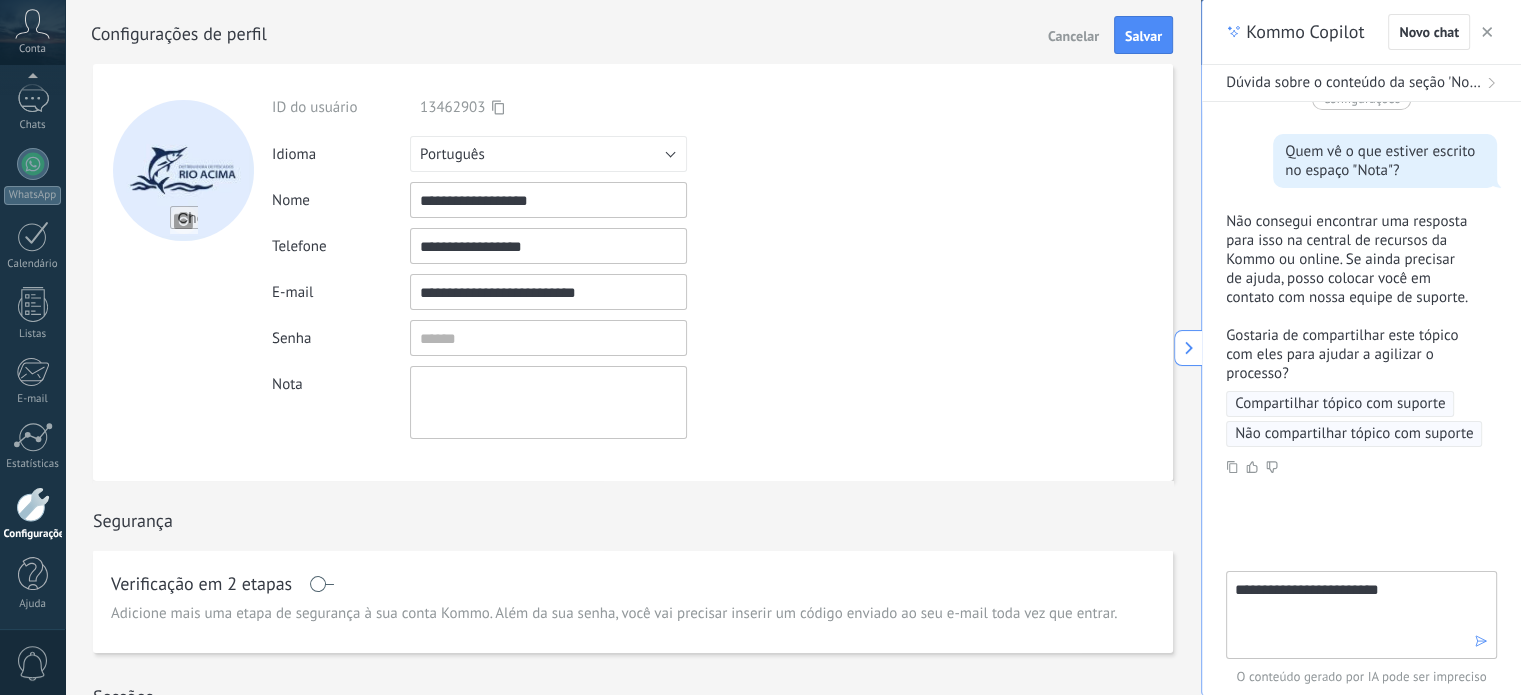 click at bounding box center (1481, 641) 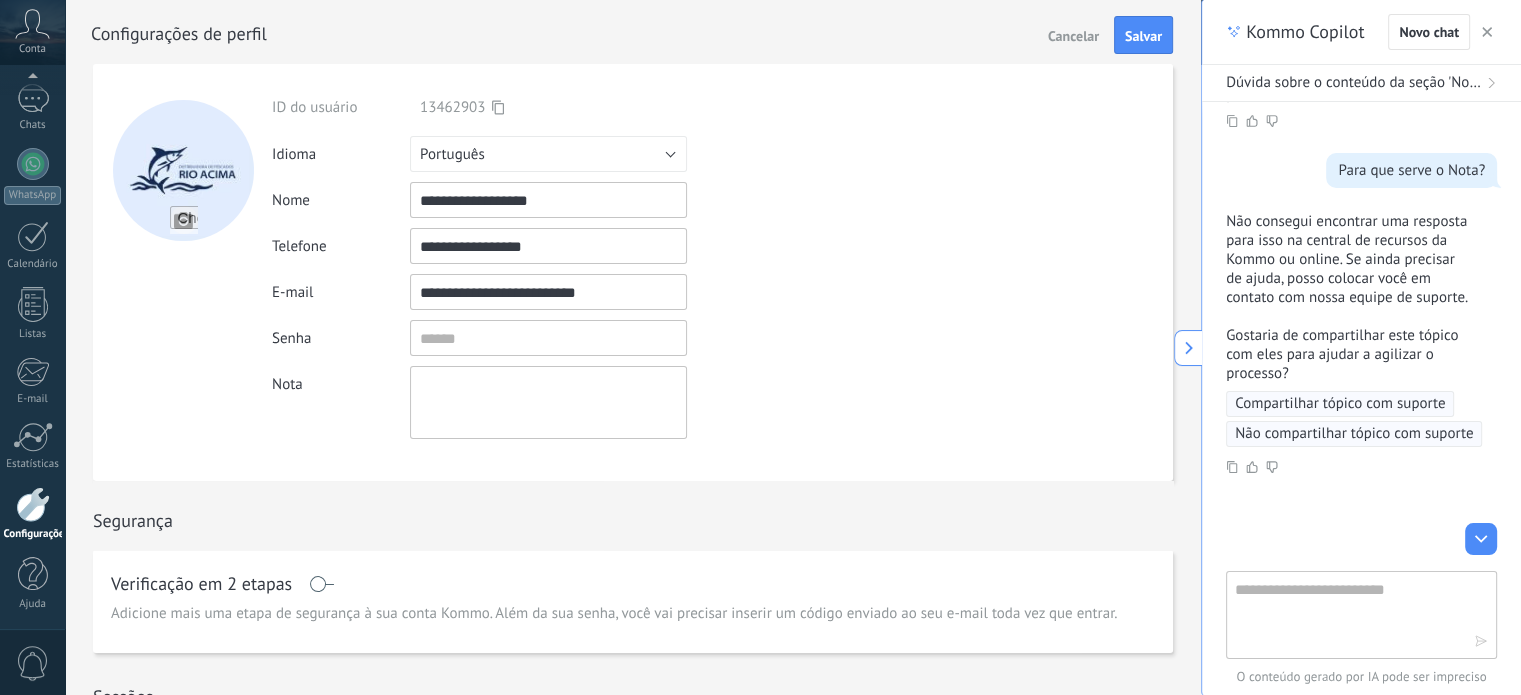 scroll, scrollTop: 0, scrollLeft: 0, axis: both 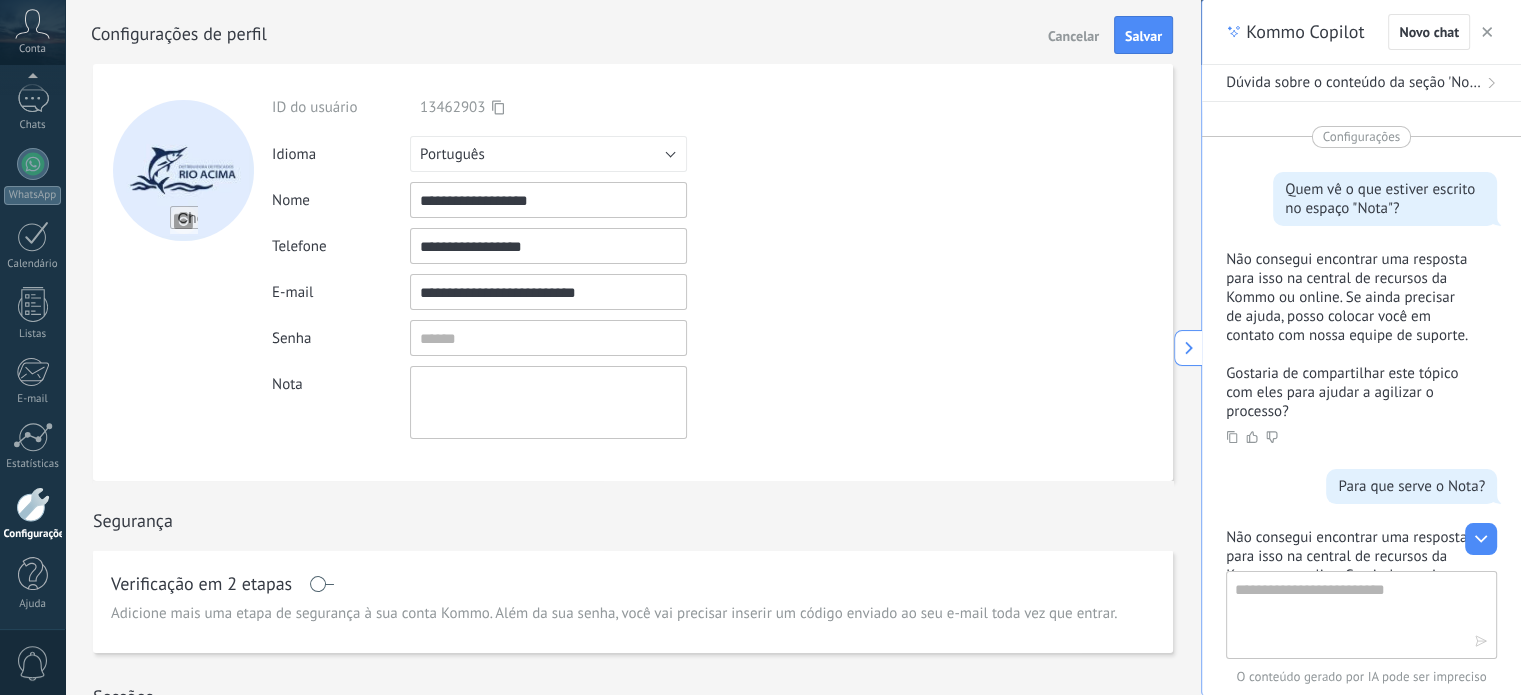 click at bounding box center (1491, 83) 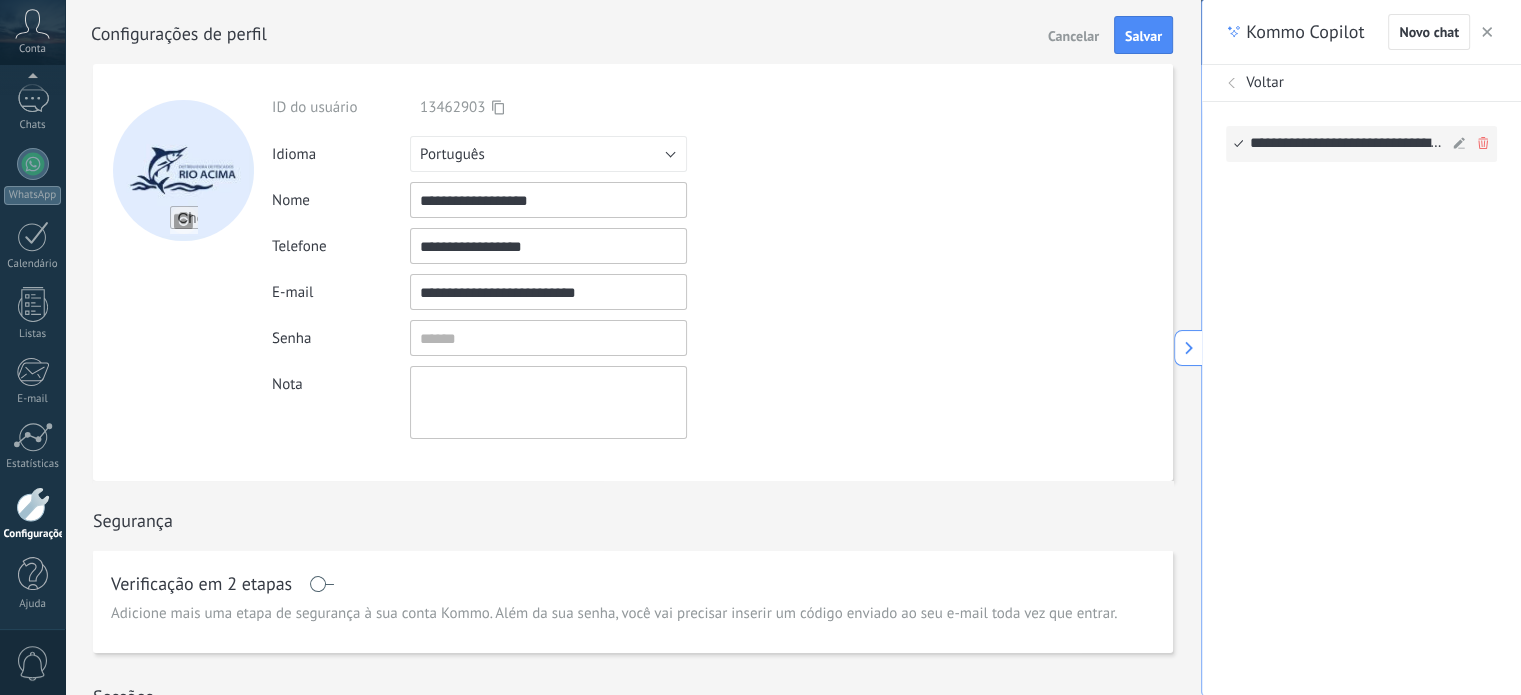 click on "**********" at bounding box center (1348, 144) 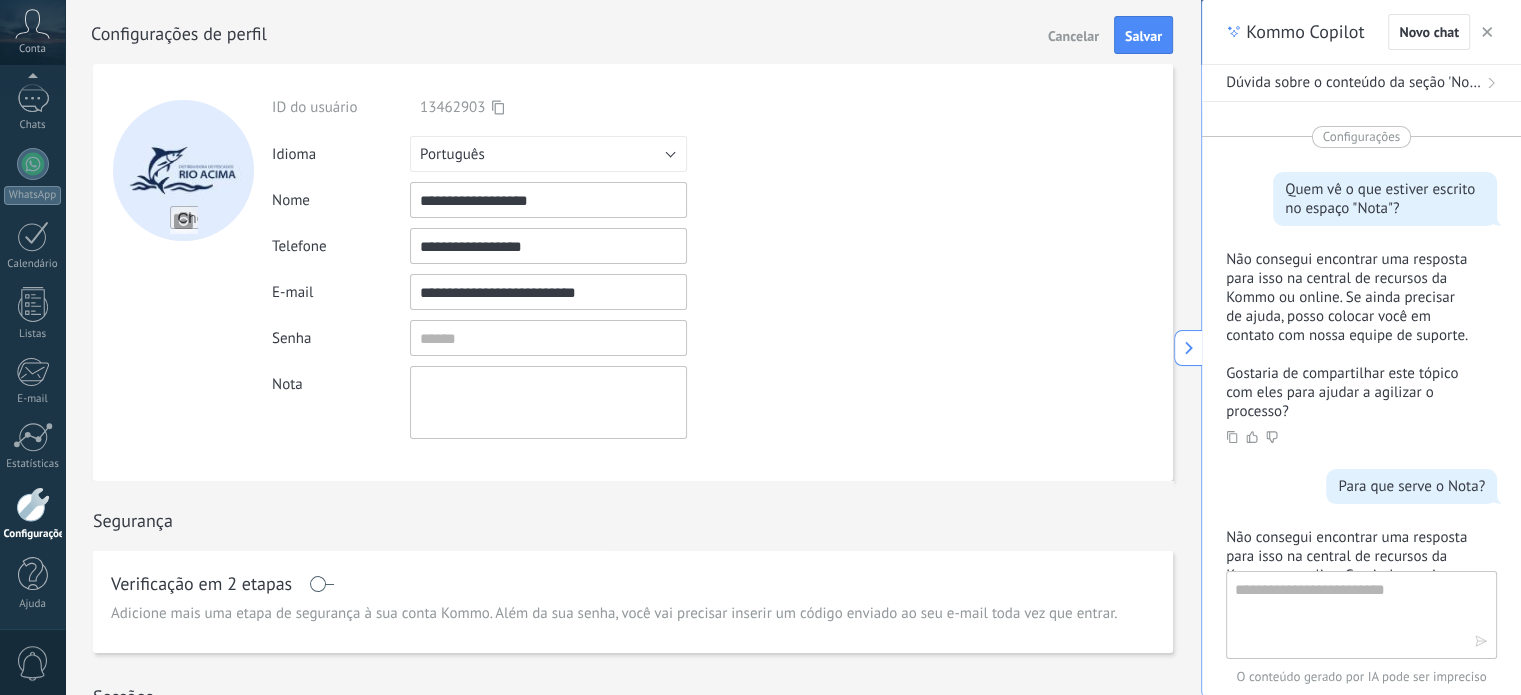 scroll, scrollTop: 375, scrollLeft: 0, axis: vertical 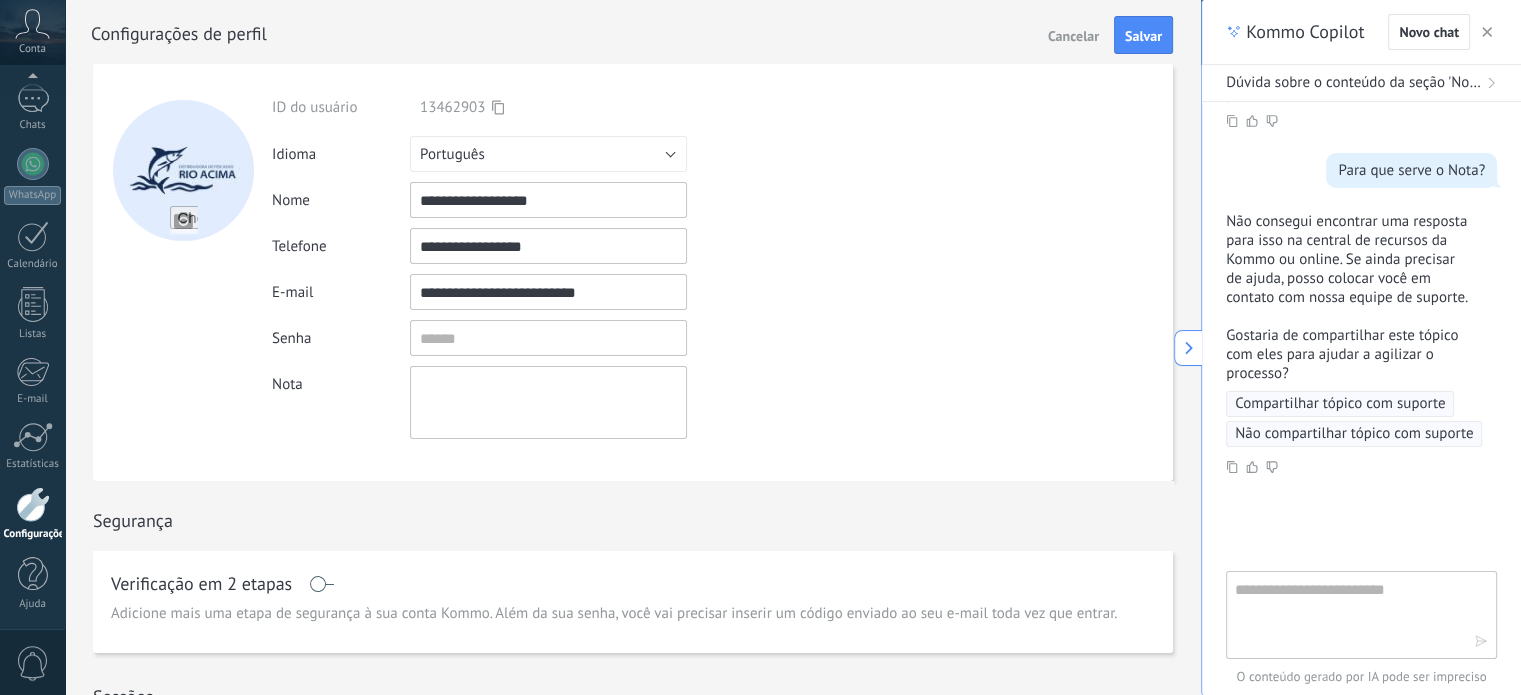 click at bounding box center (1347, 614) 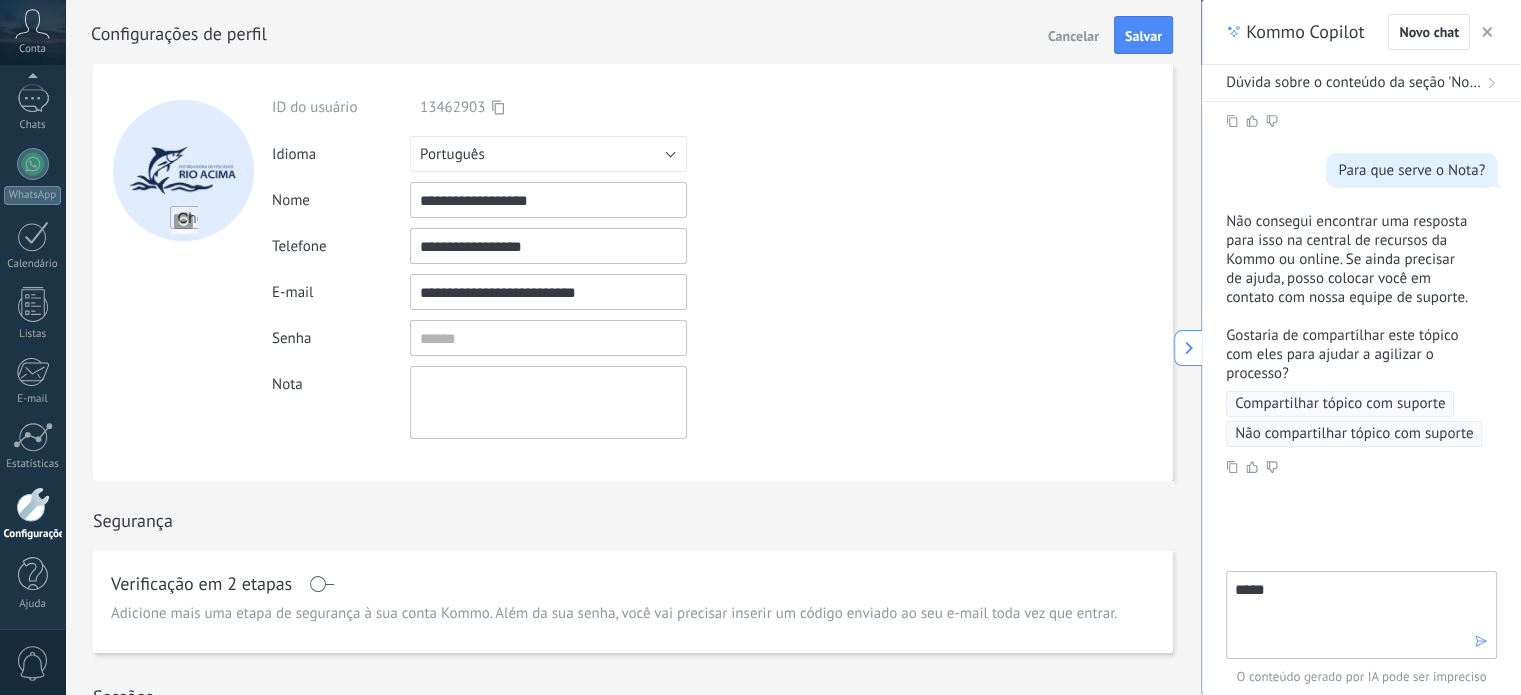 type on "****" 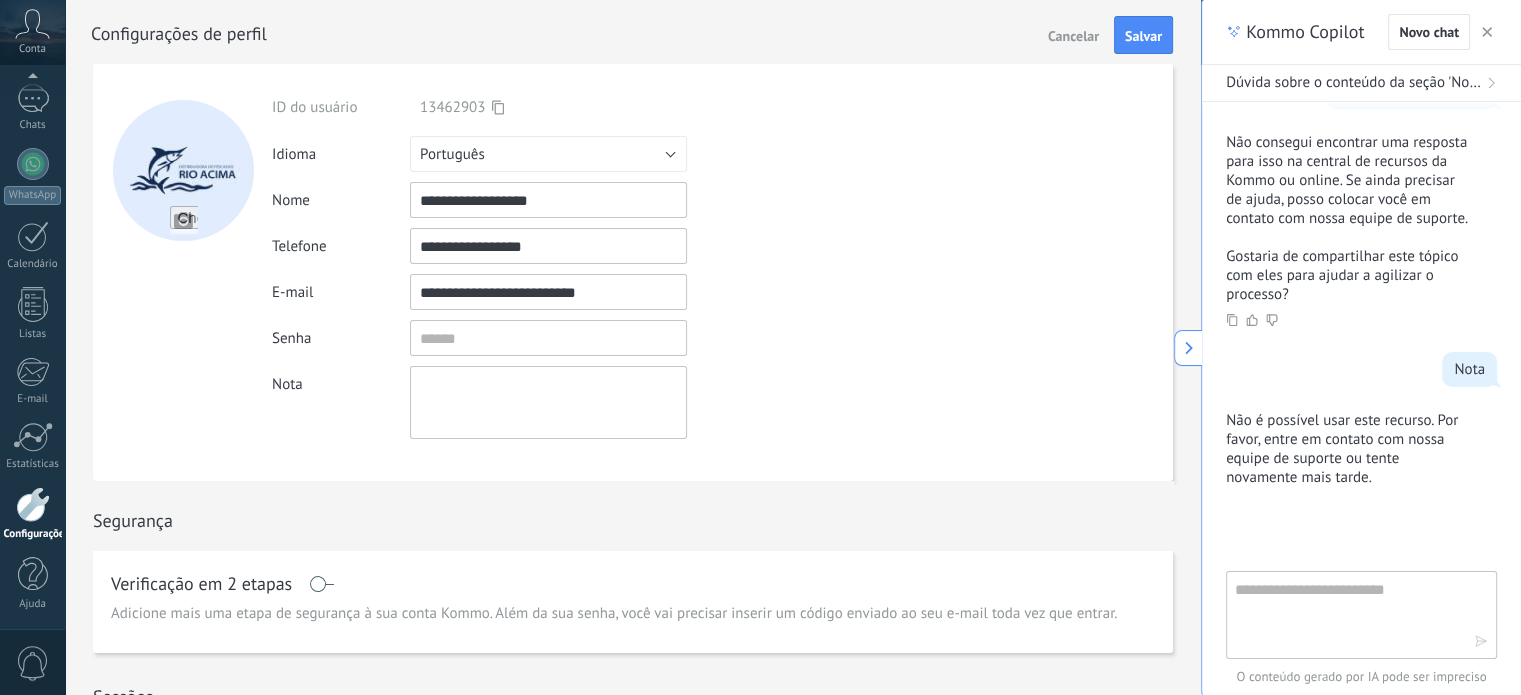 scroll, scrollTop: 468, scrollLeft: 0, axis: vertical 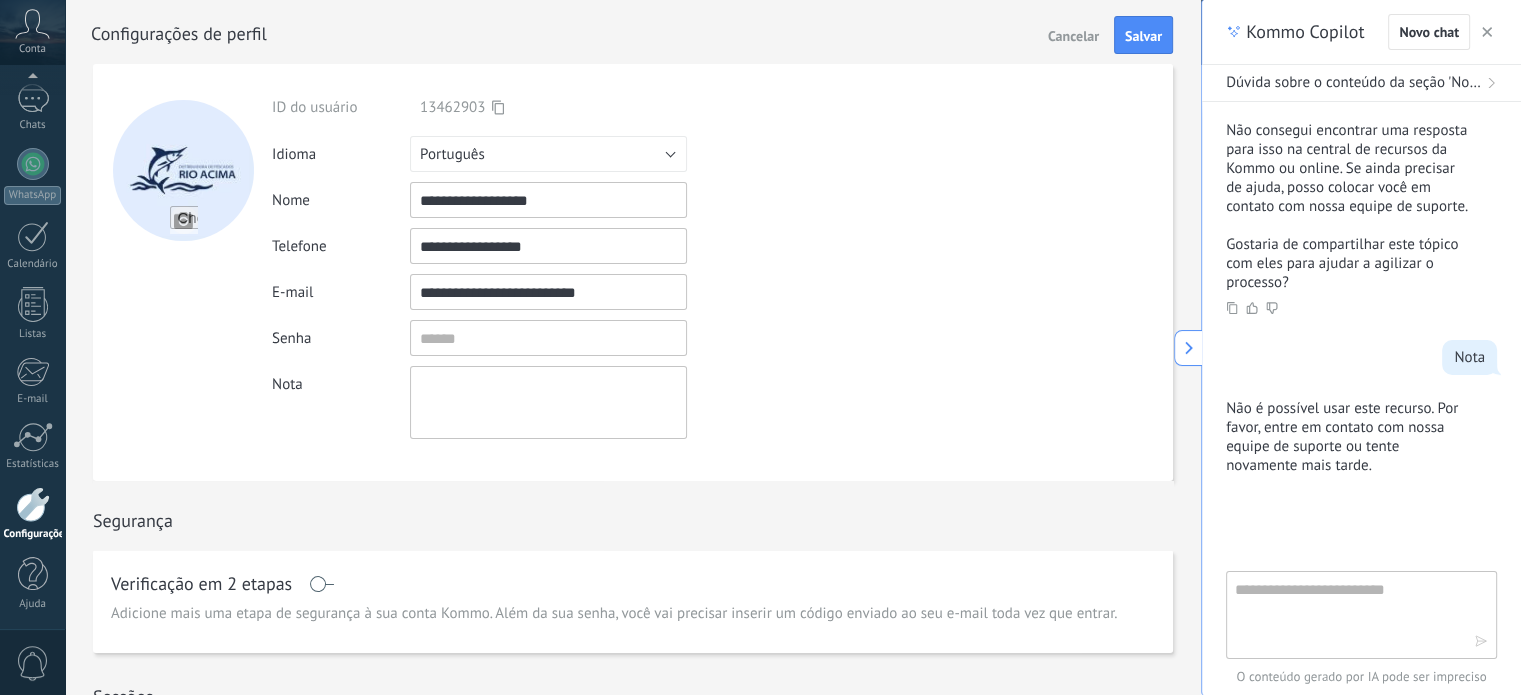 click at bounding box center (1189, 348) 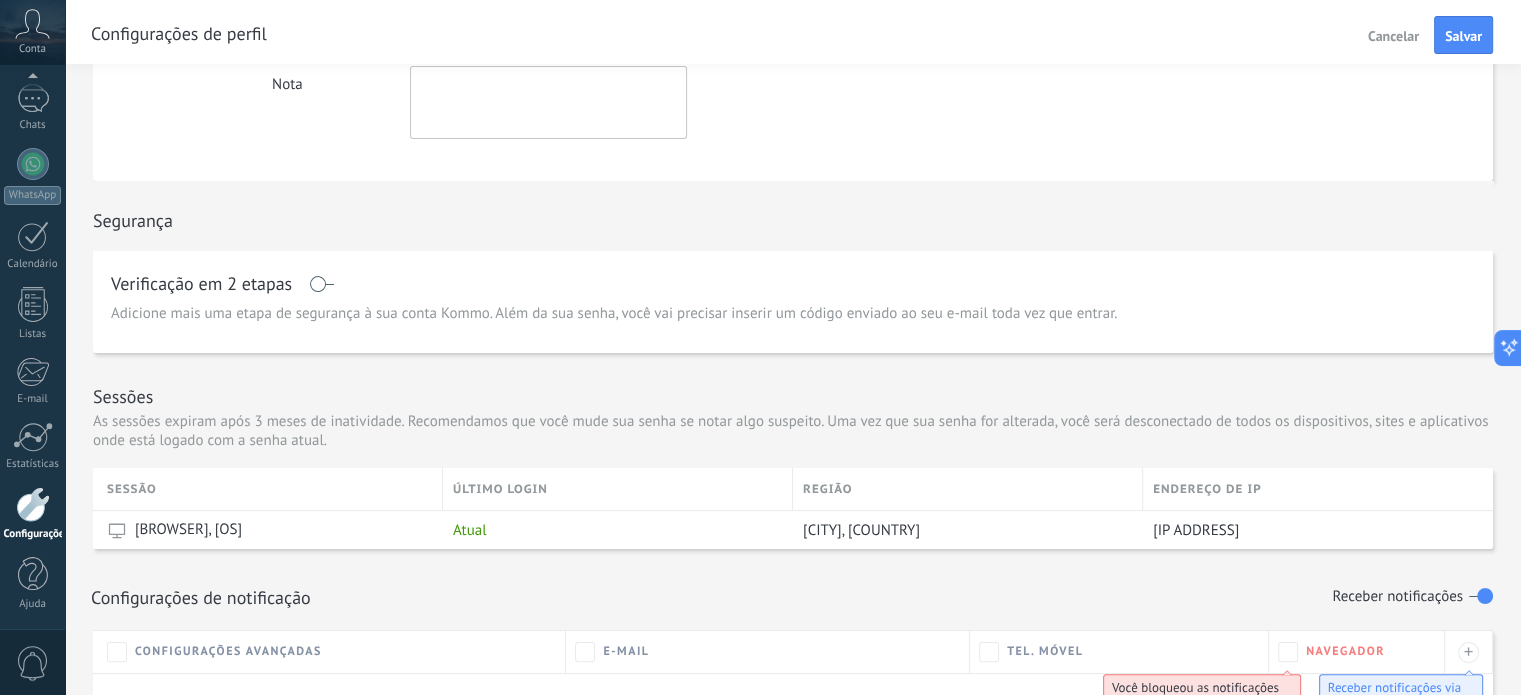 scroll, scrollTop: 400, scrollLeft: 0, axis: vertical 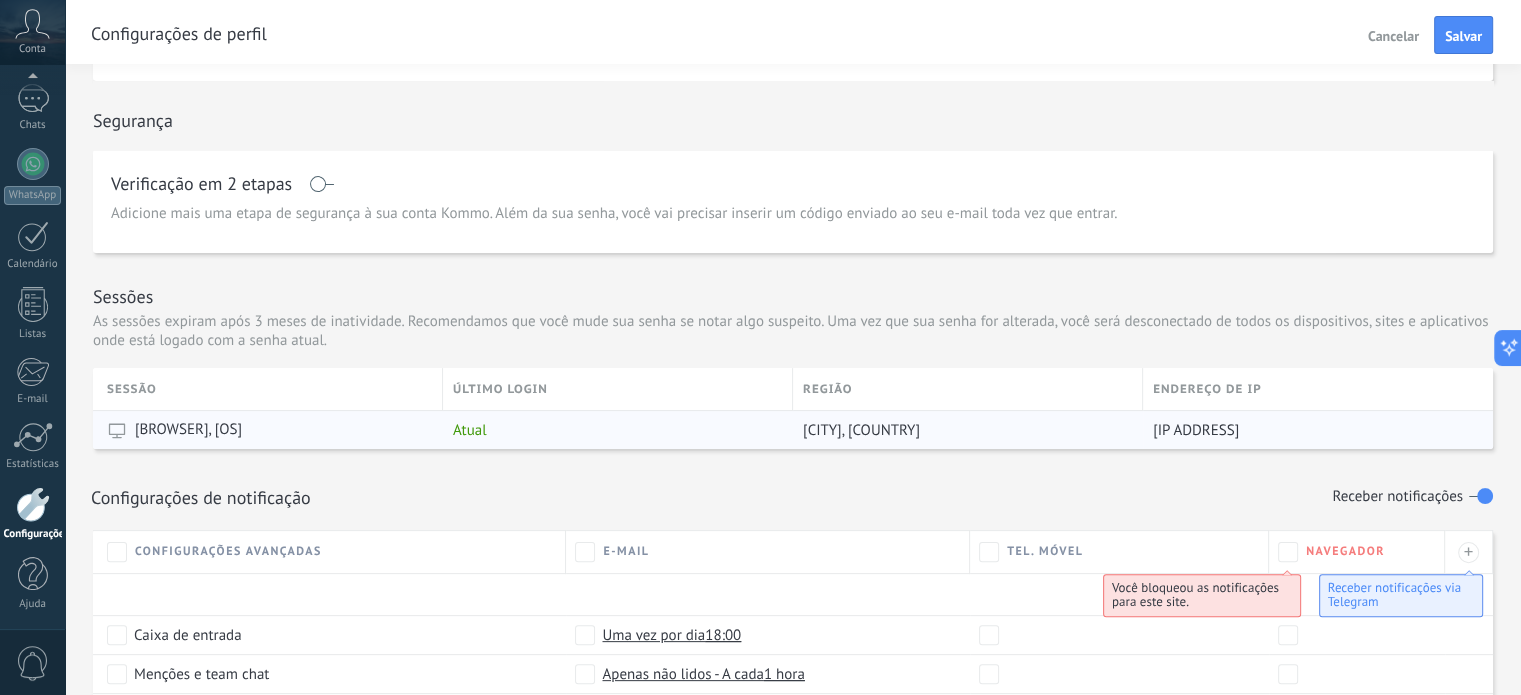 click on "[BROWSER], [OS]" at bounding box center (270, 430) 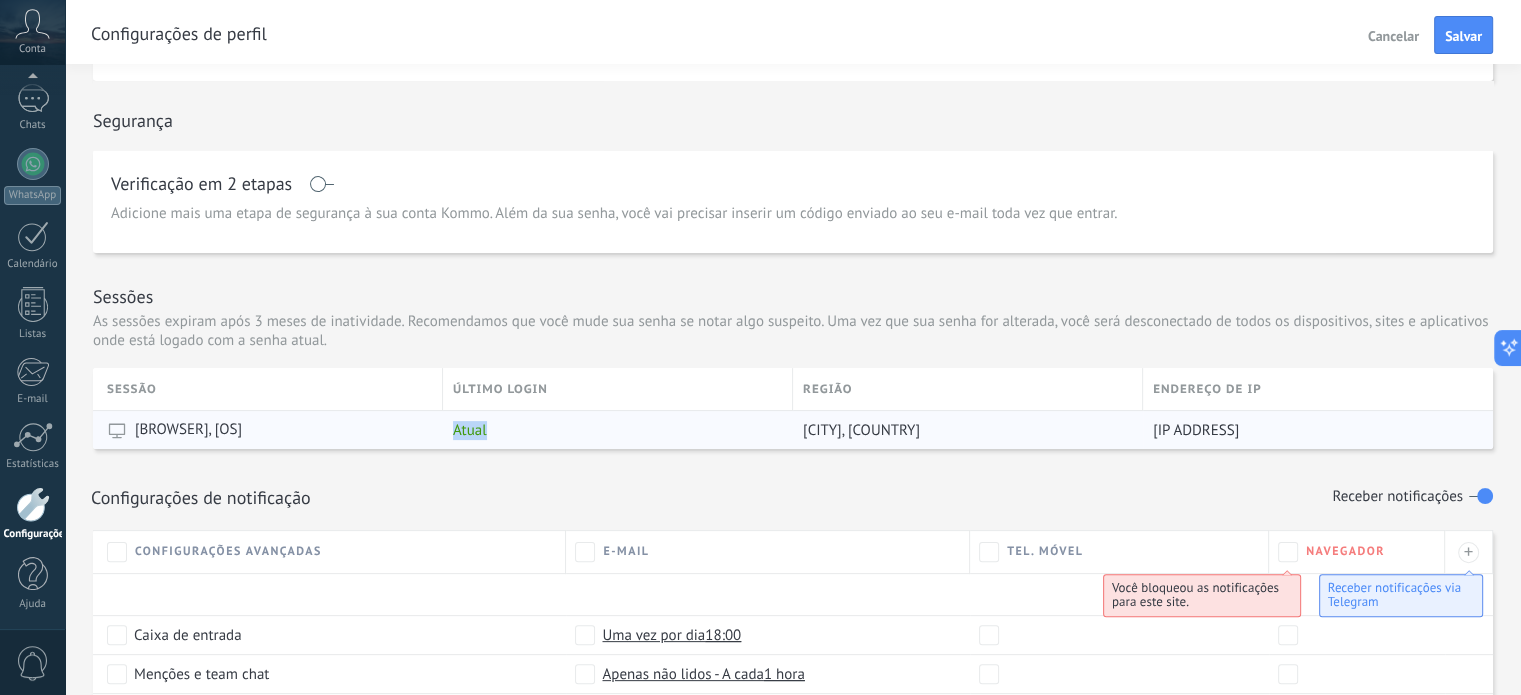click on "Atual" at bounding box center [470, 430] 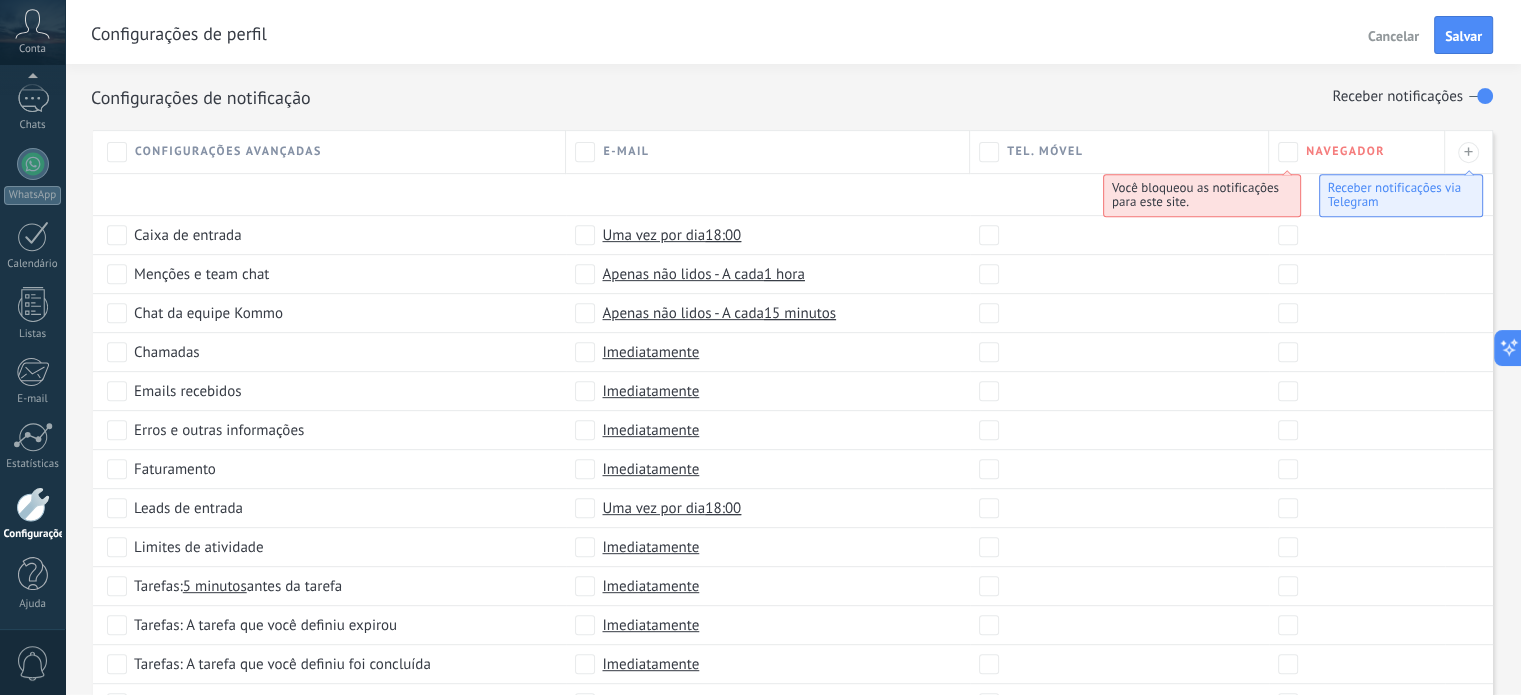 scroll, scrollTop: 941, scrollLeft: 0, axis: vertical 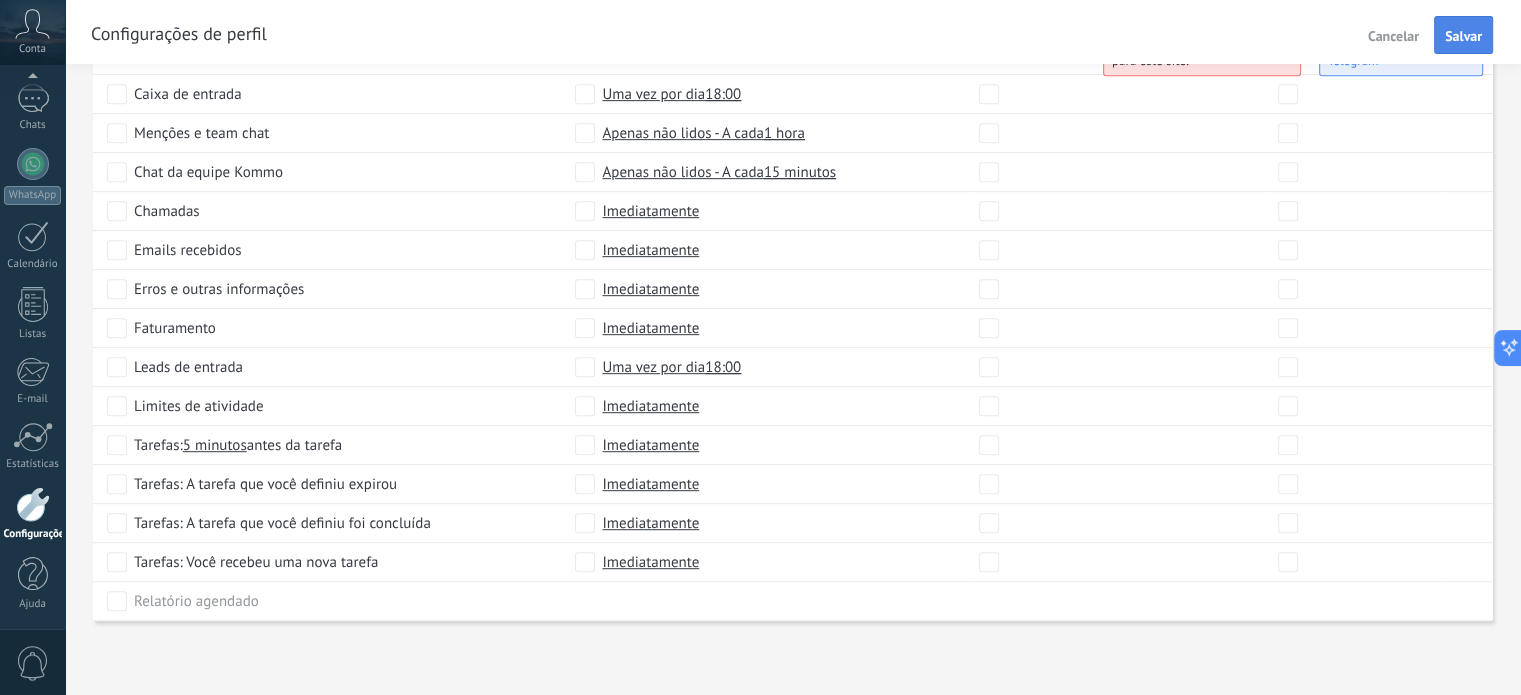 click on "Salvar" at bounding box center (1463, 35) 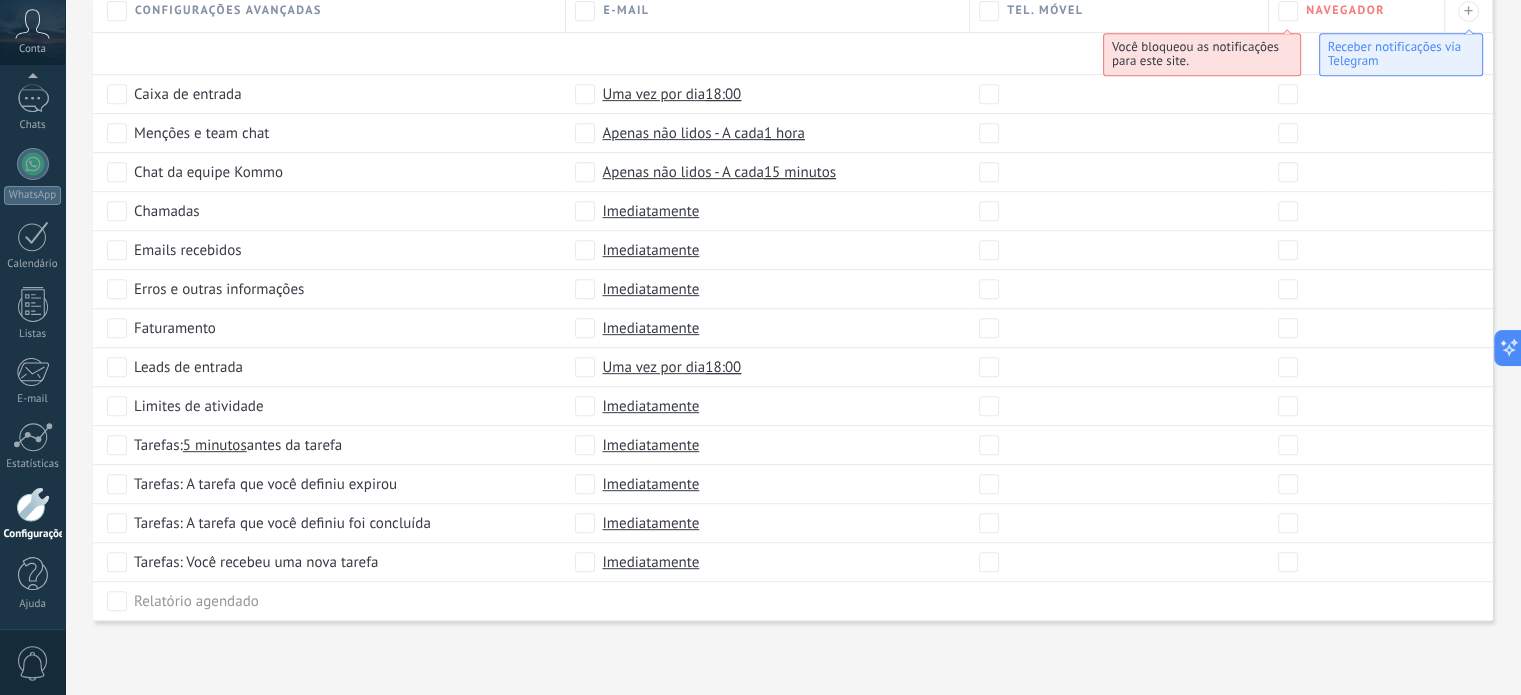 scroll, scrollTop: 541, scrollLeft: 0, axis: vertical 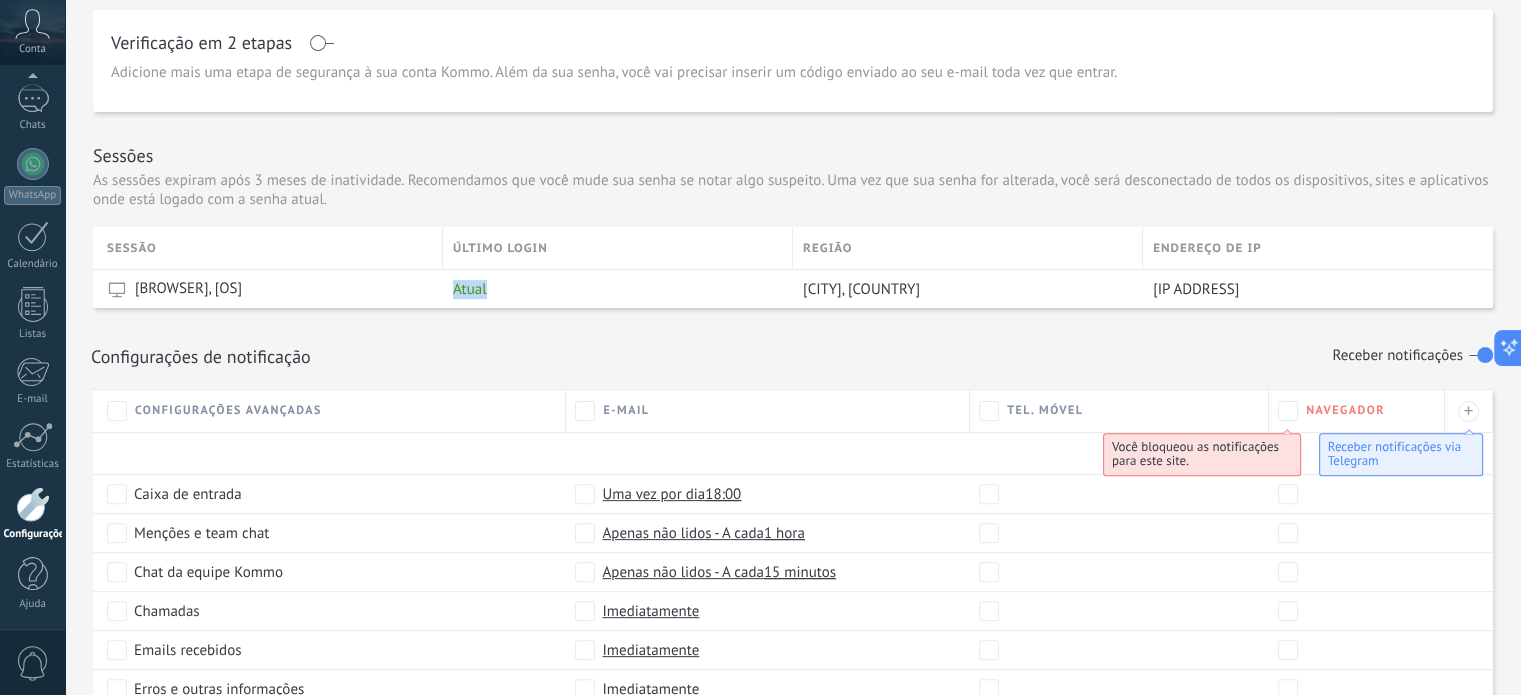 click at bounding box center (32, 24) 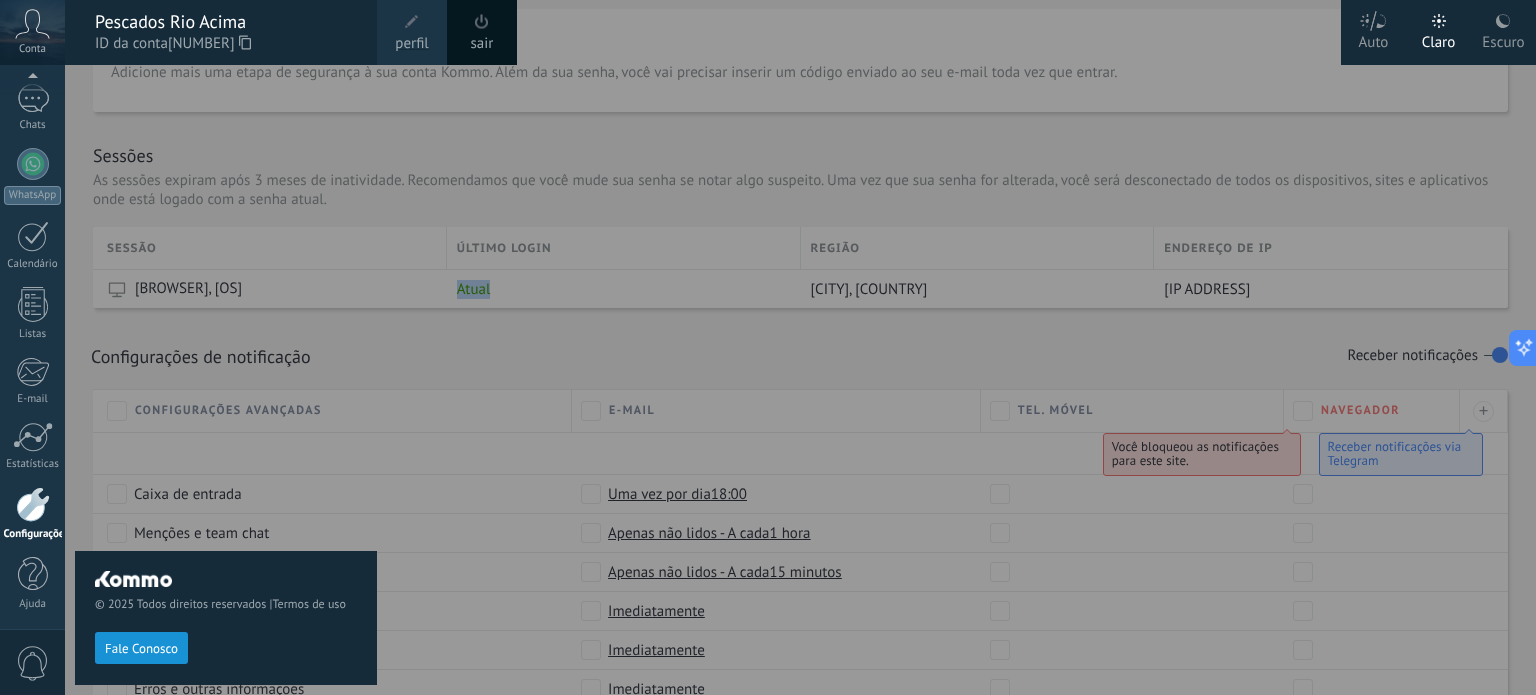 click on "Escuro" at bounding box center (1374, 39) 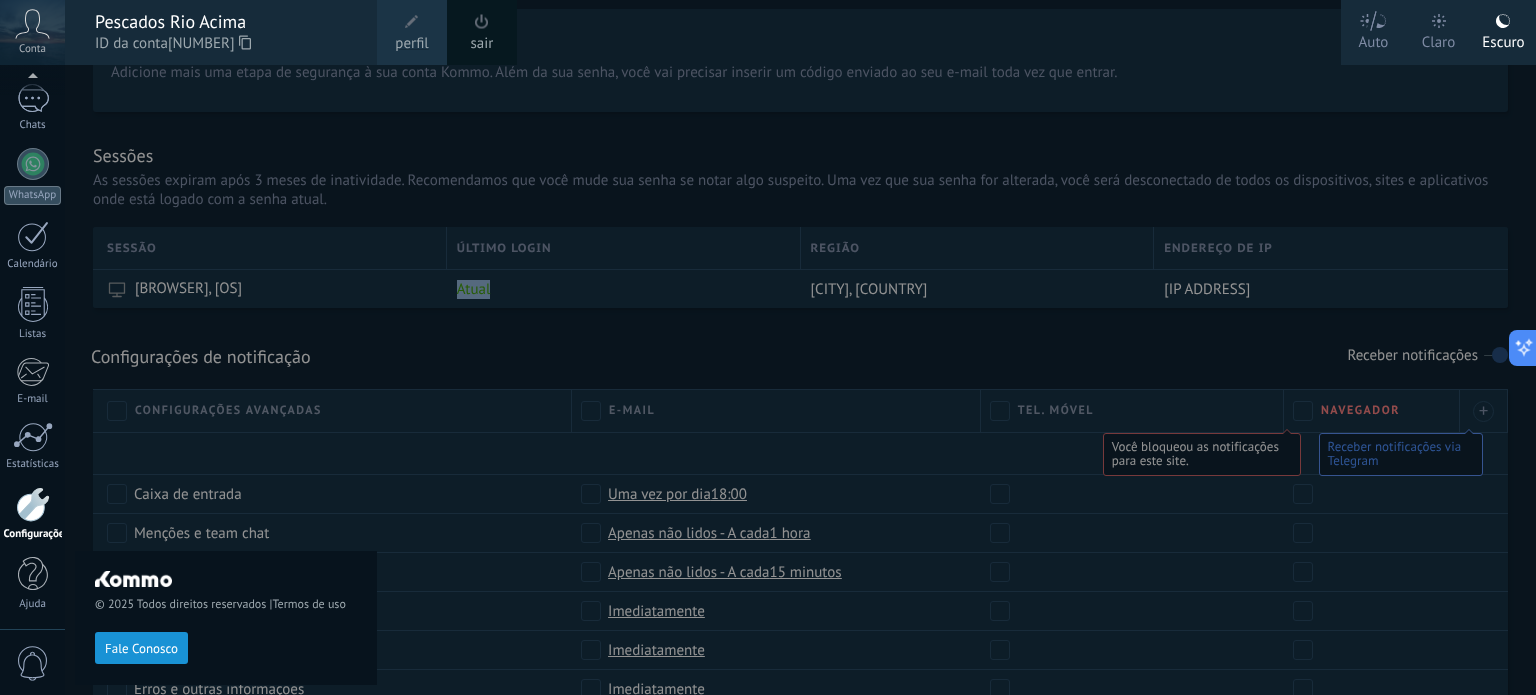 click at bounding box center (833, 347) 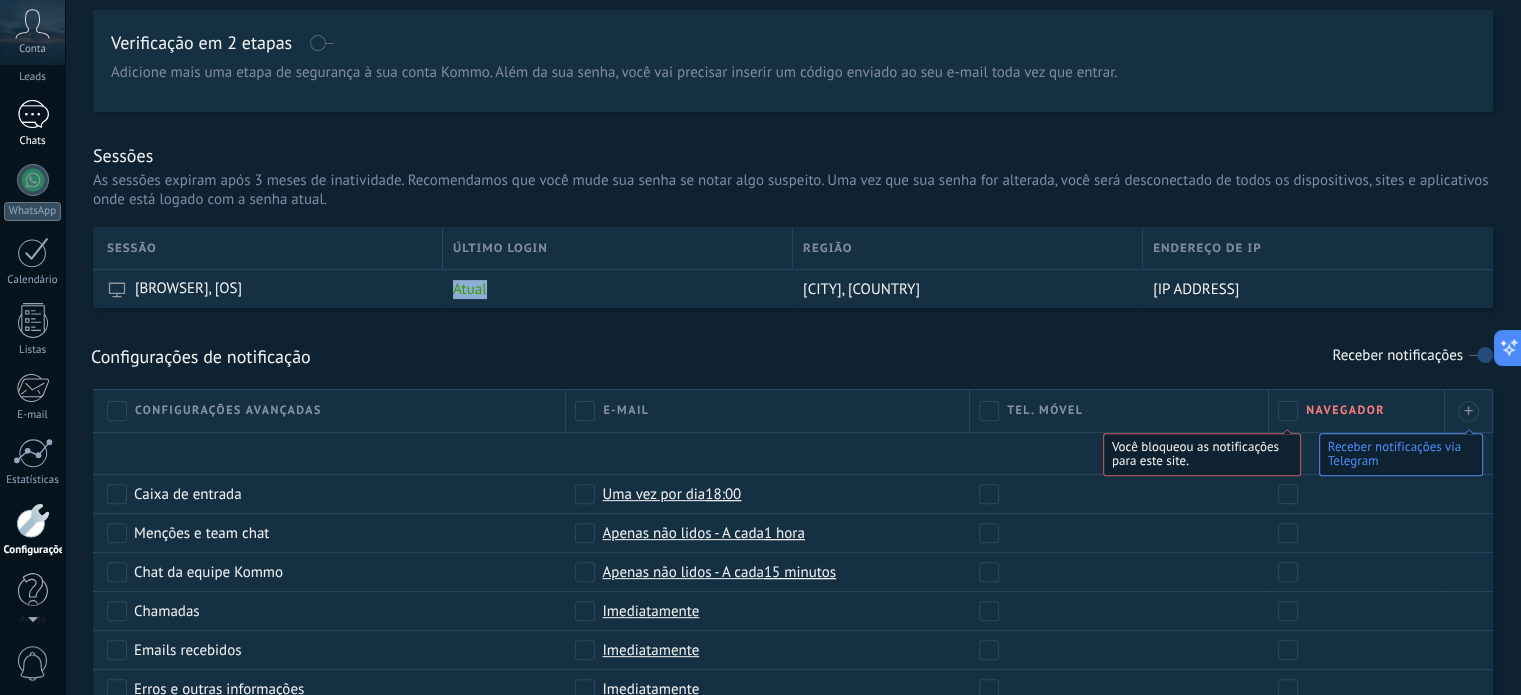 scroll, scrollTop: 0, scrollLeft: 0, axis: both 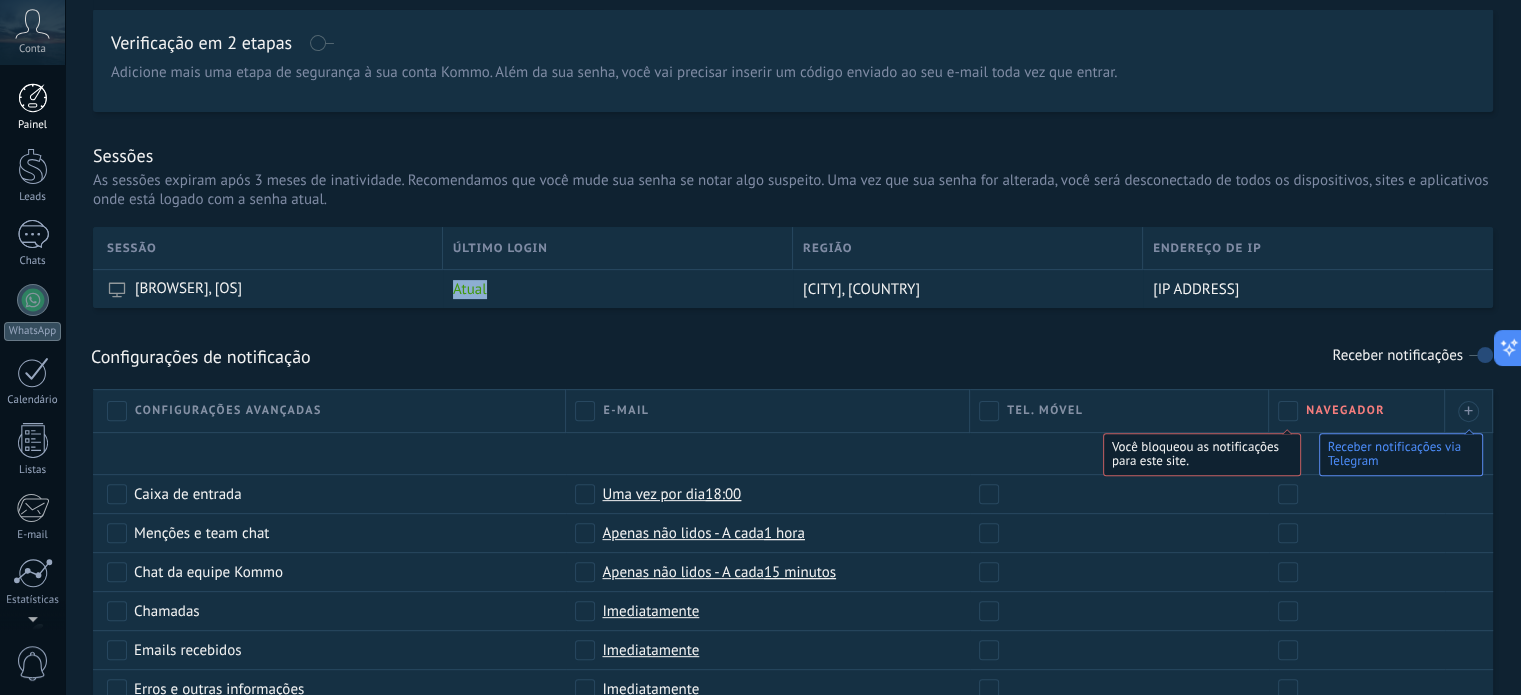 click at bounding box center (33, 98) 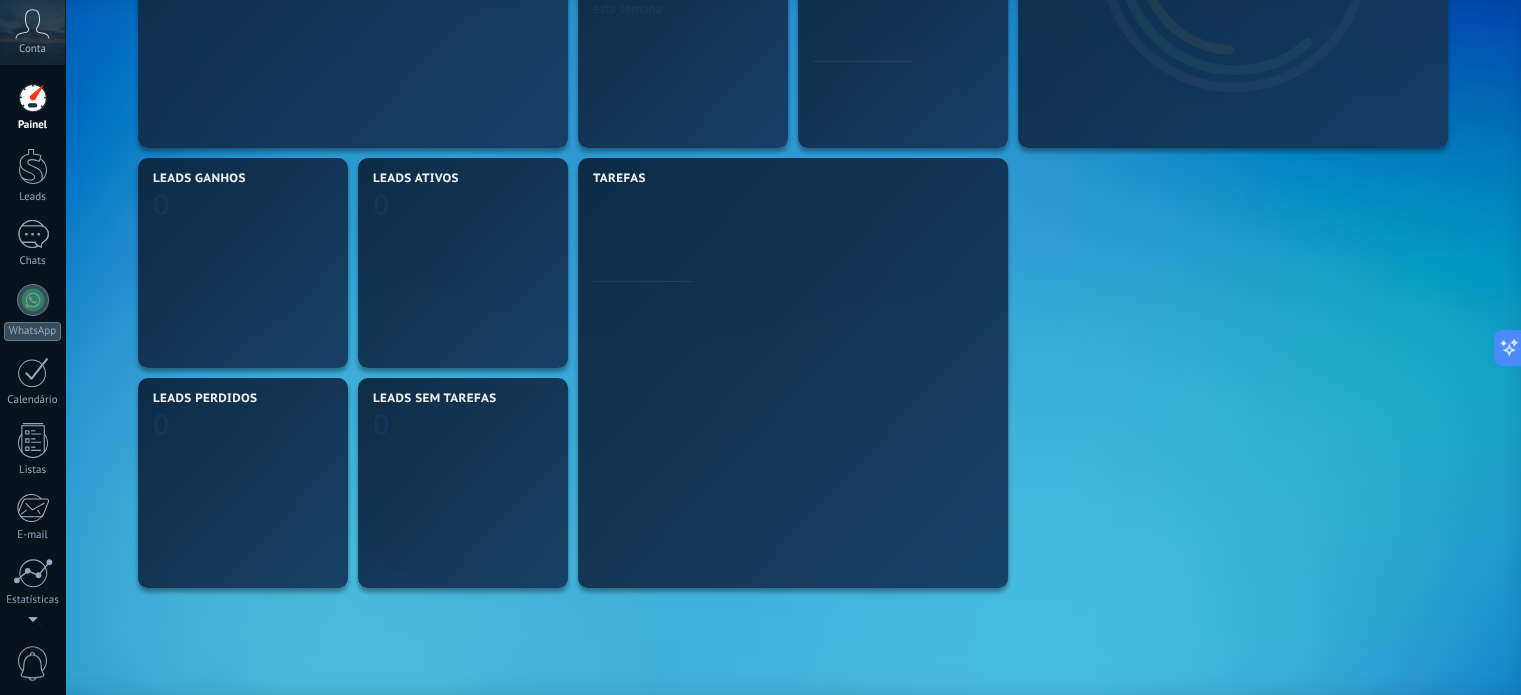 scroll, scrollTop: 0, scrollLeft: 0, axis: both 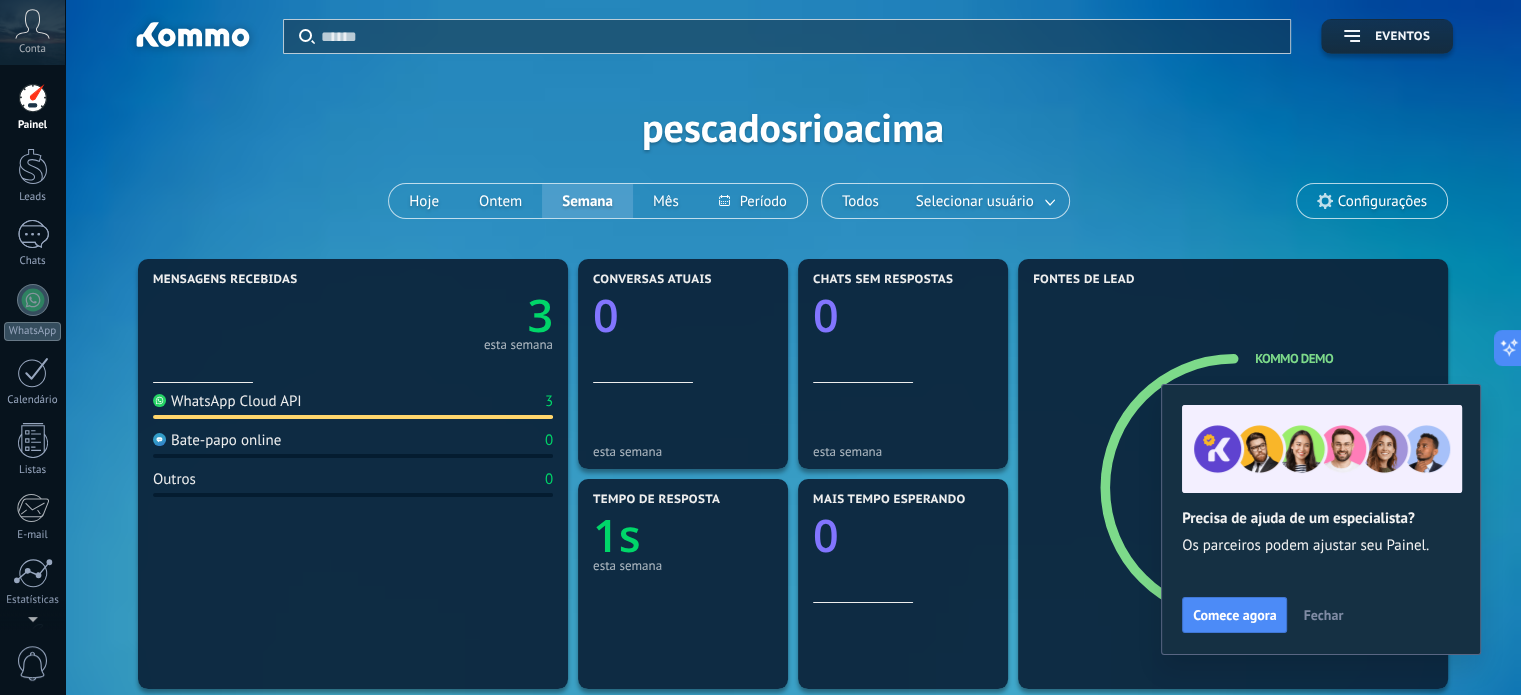 click on "3" at bounding box center [540, 315] 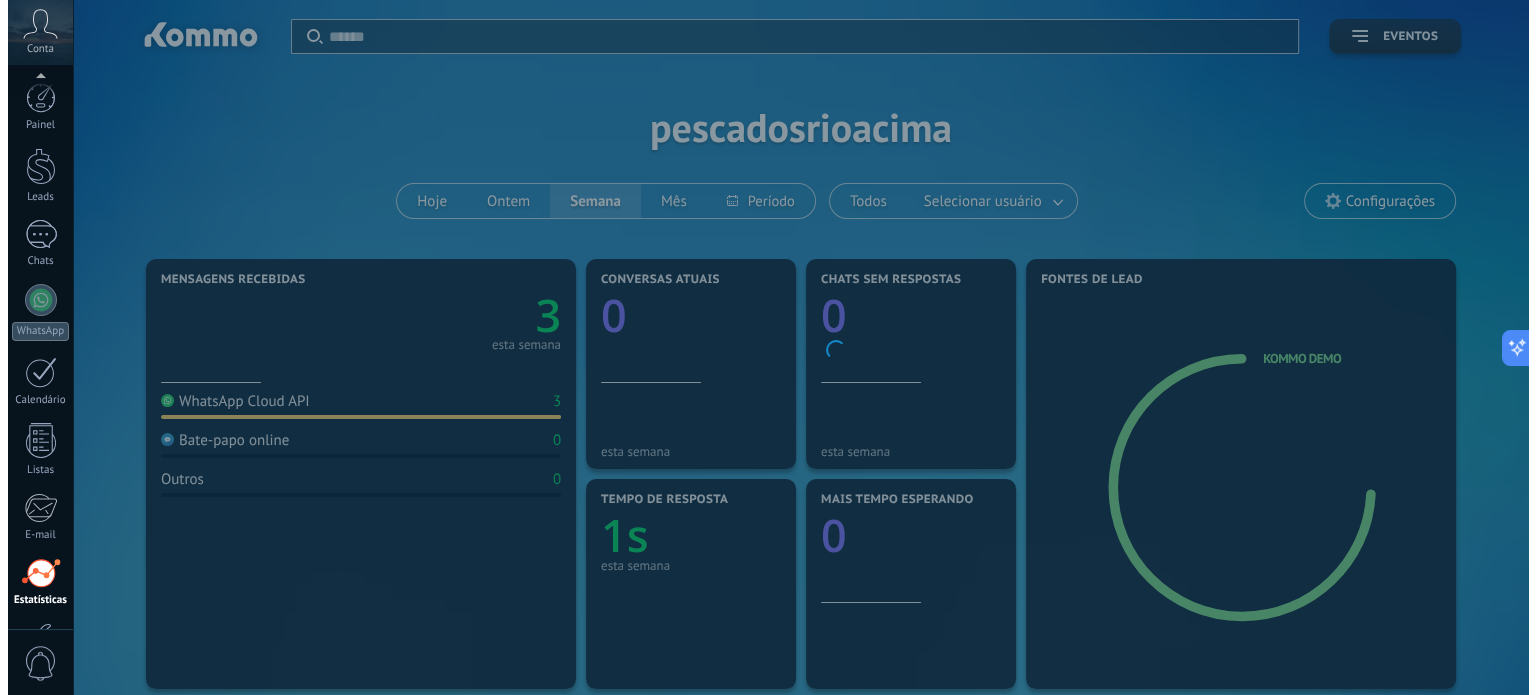 scroll, scrollTop: 136, scrollLeft: 0, axis: vertical 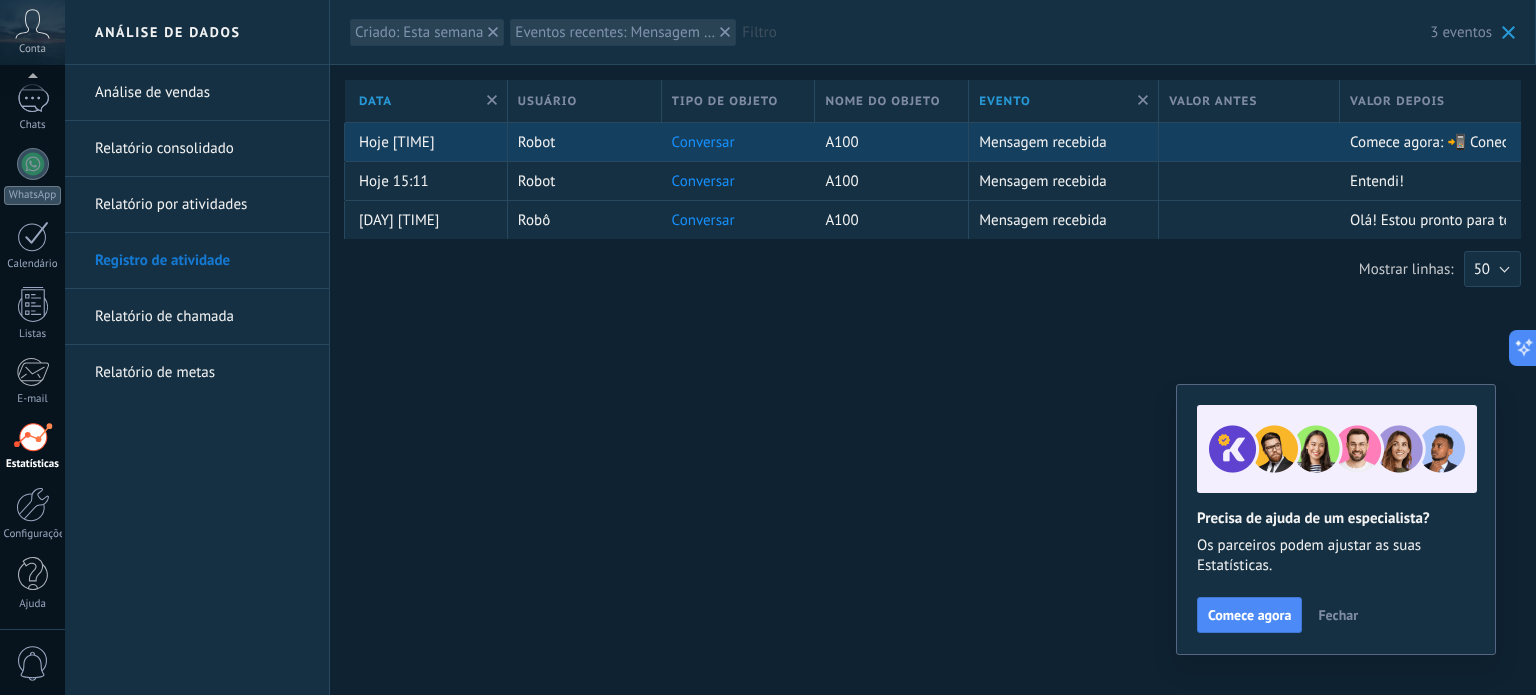 click on "Conversar" at bounding box center [703, 142] 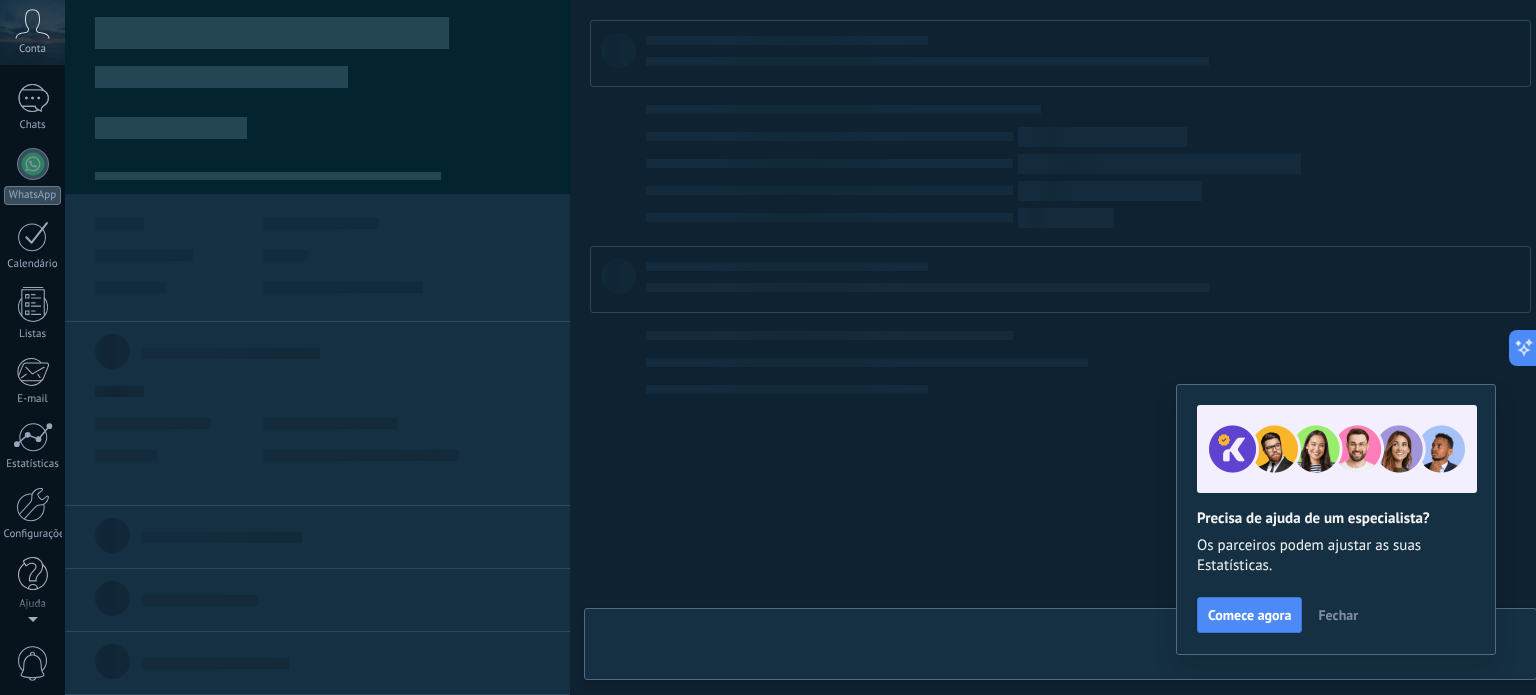 scroll, scrollTop: 0, scrollLeft: 0, axis: both 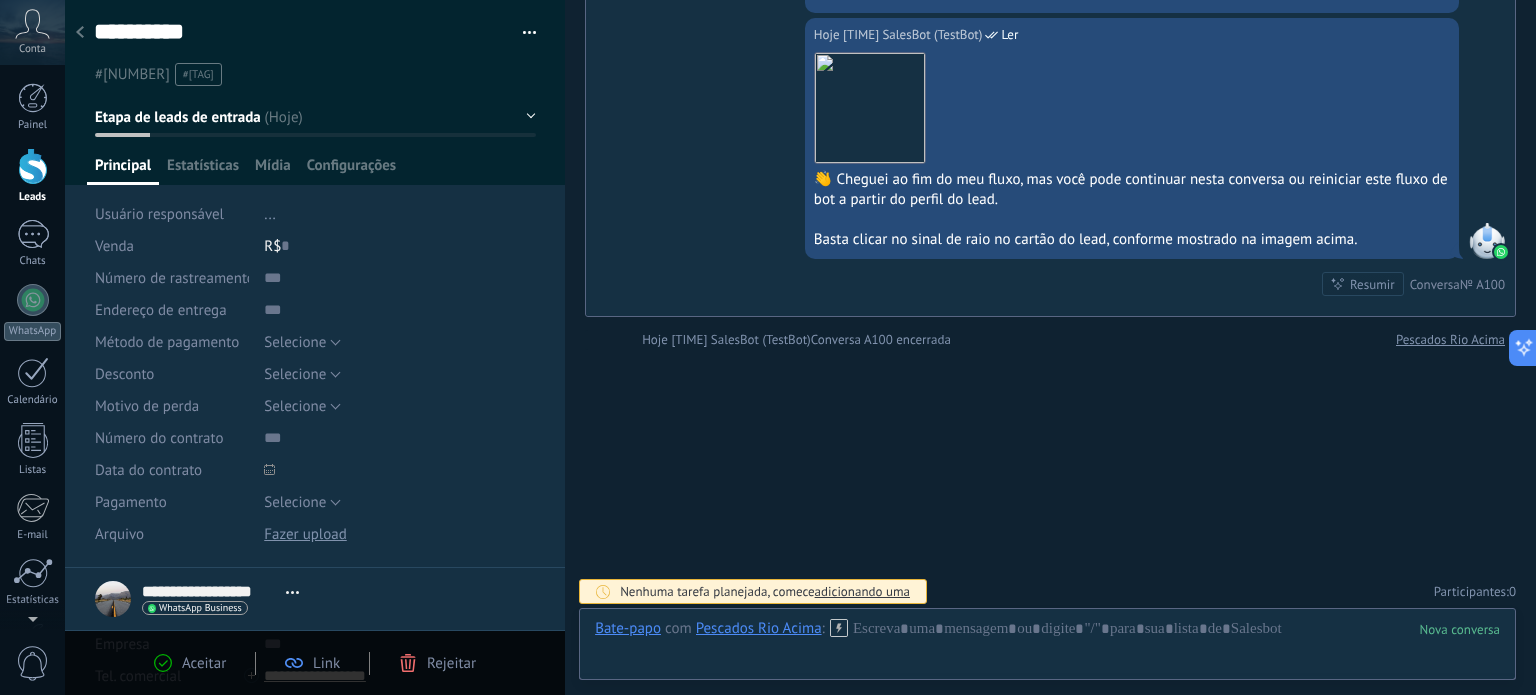 click at bounding box center [80, 33] 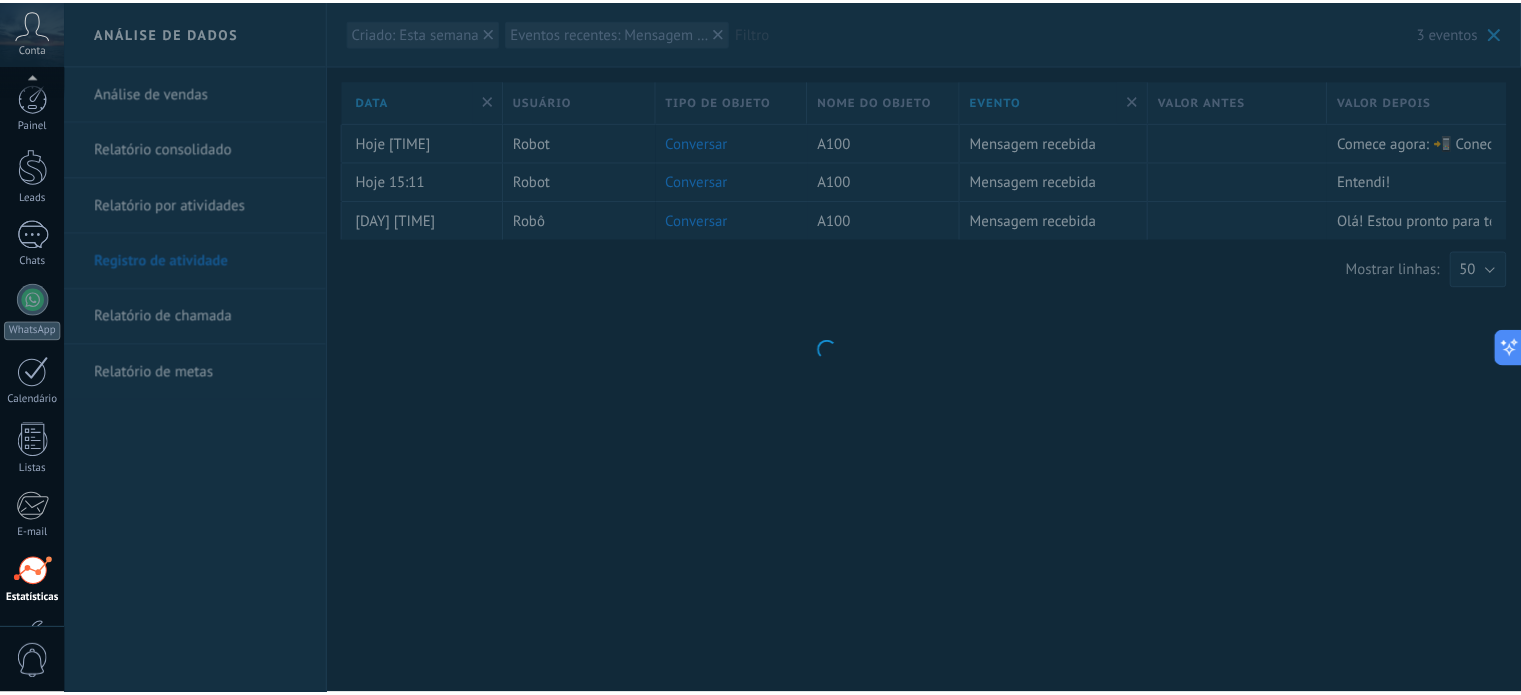 scroll, scrollTop: 136, scrollLeft: 0, axis: vertical 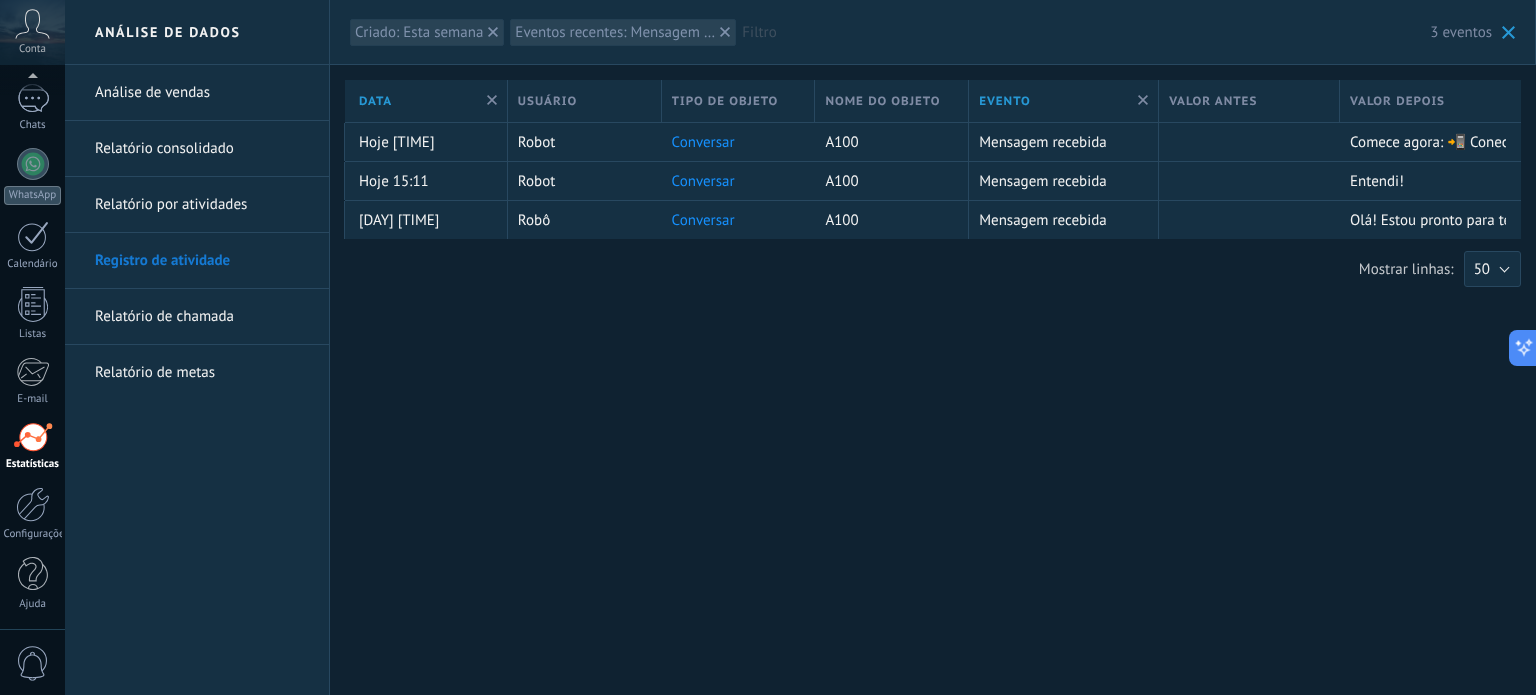 click on "Análise de vendas" at bounding box center (202, 93) 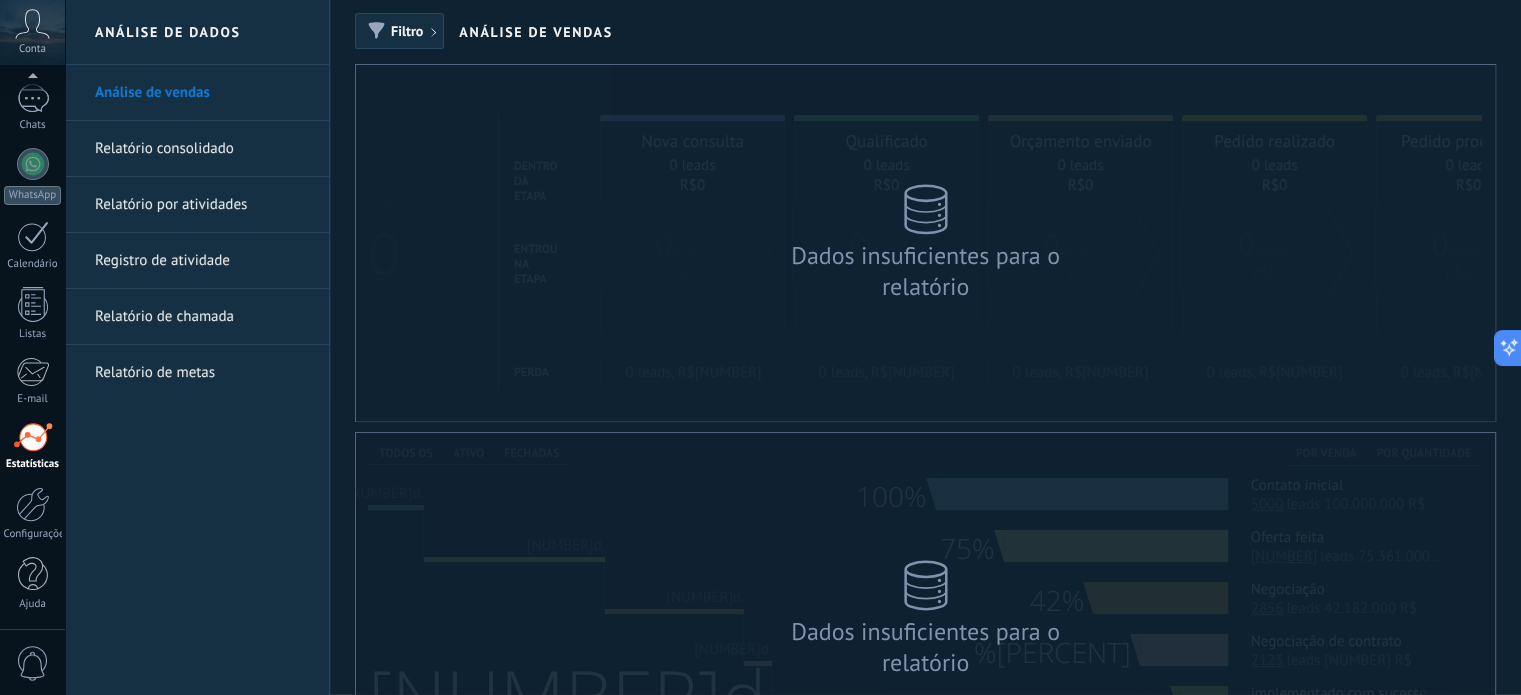 click on "Relatório consolidado" at bounding box center [202, 149] 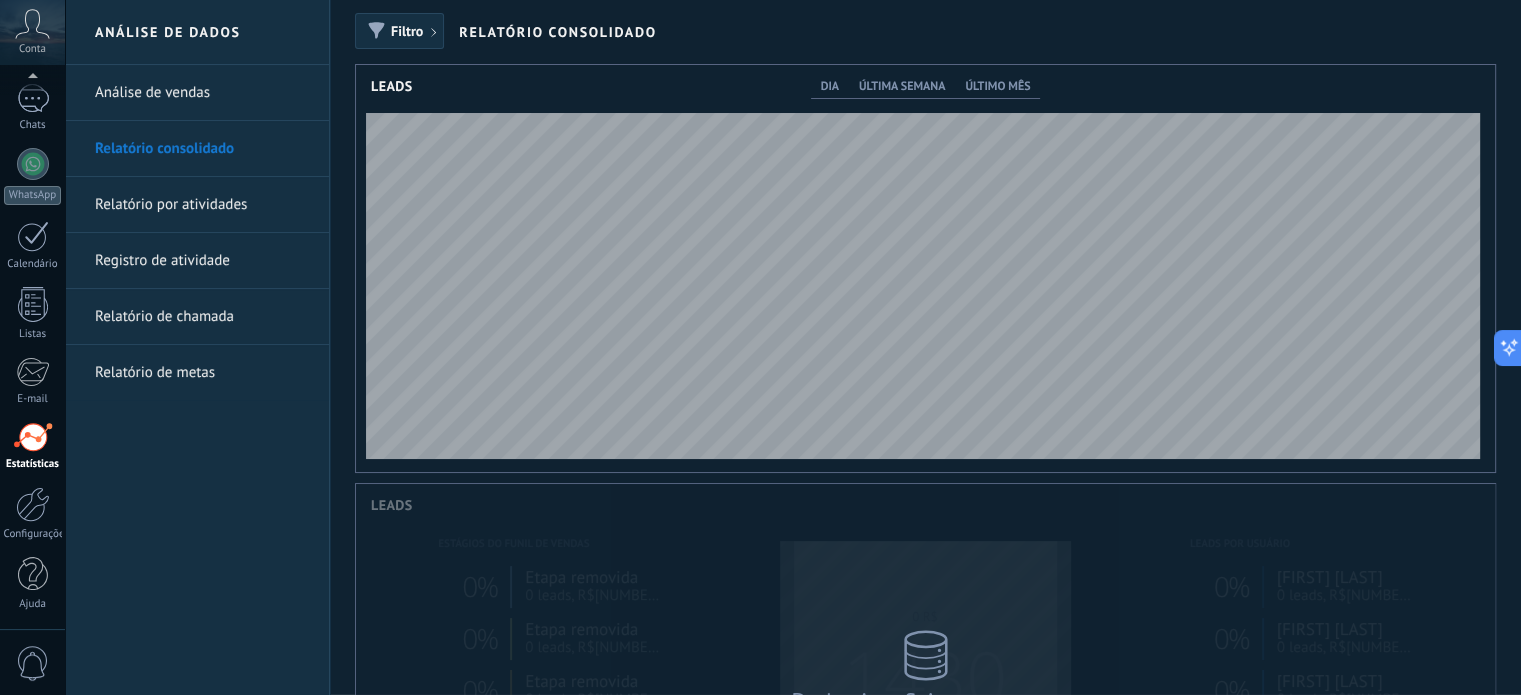 scroll, scrollTop: 999592, scrollLeft: 998860, axis: both 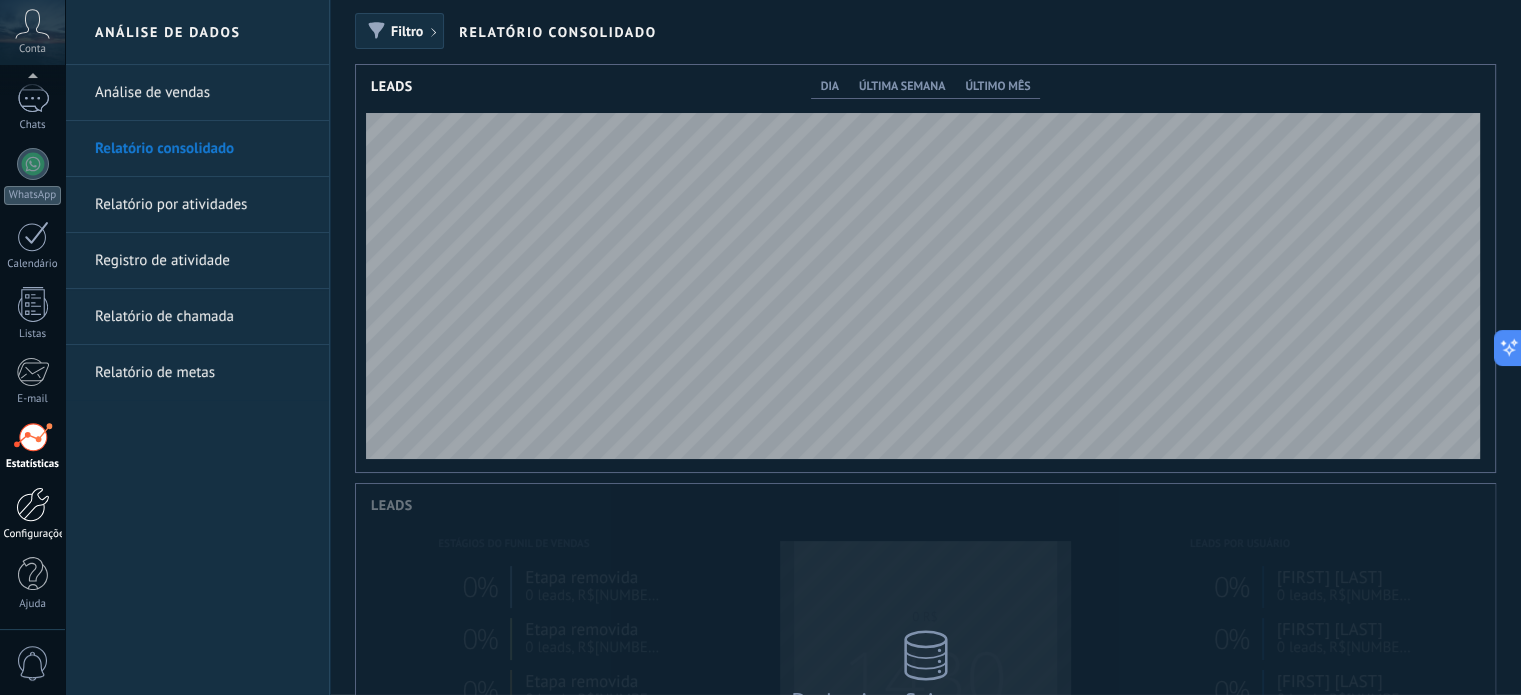 click on "Configurações" at bounding box center [33, 534] 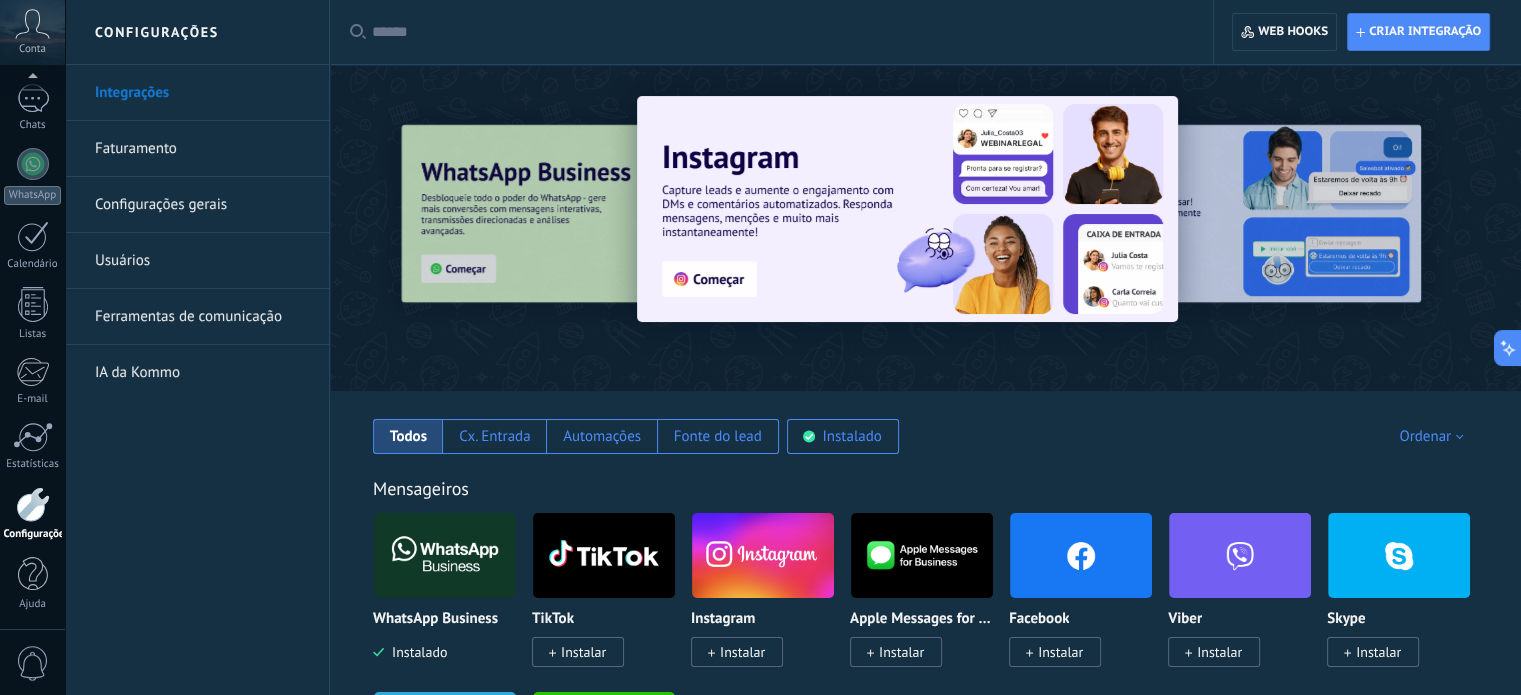 scroll, scrollTop: 200, scrollLeft: 0, axis: vertical 